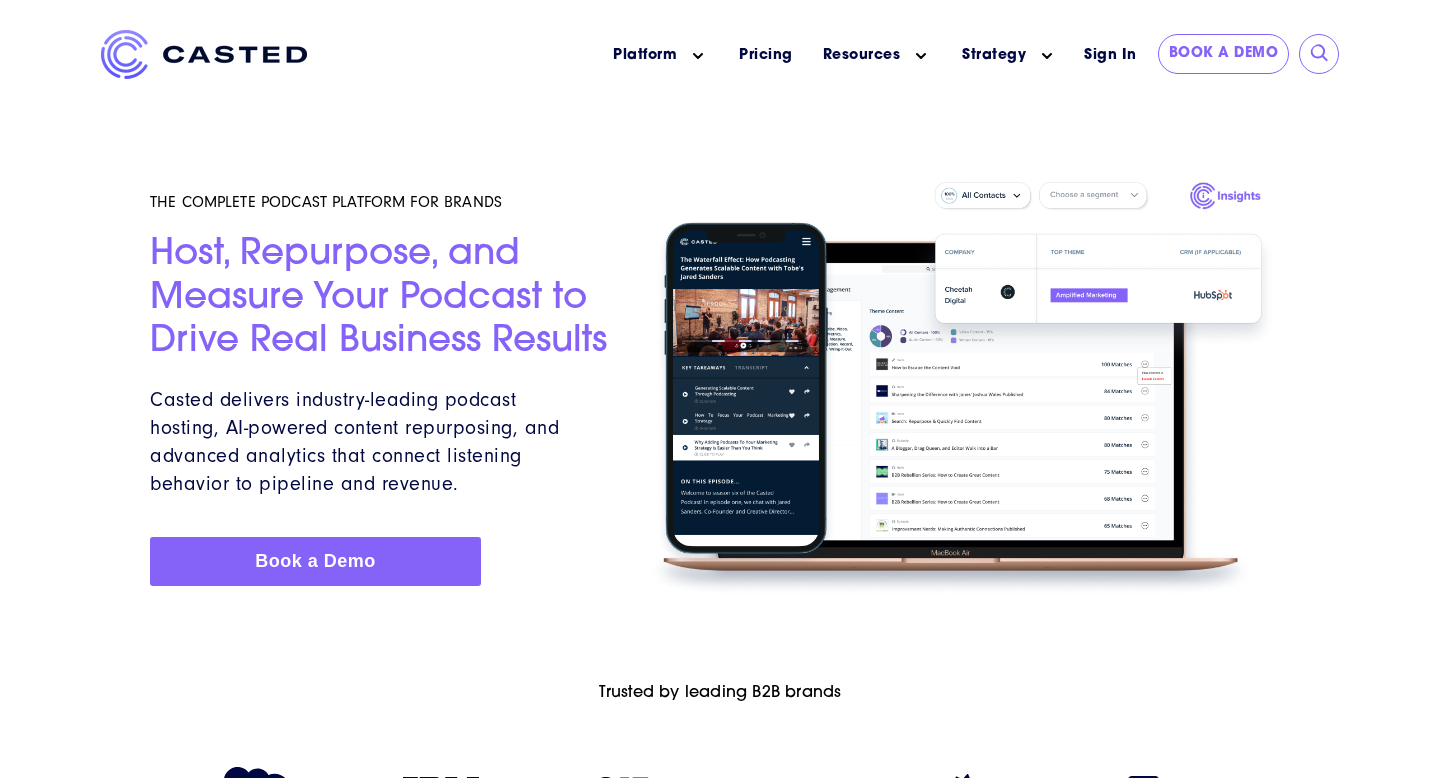 scroll, scrollTop: 0, scrollLeft: 0, axis: both 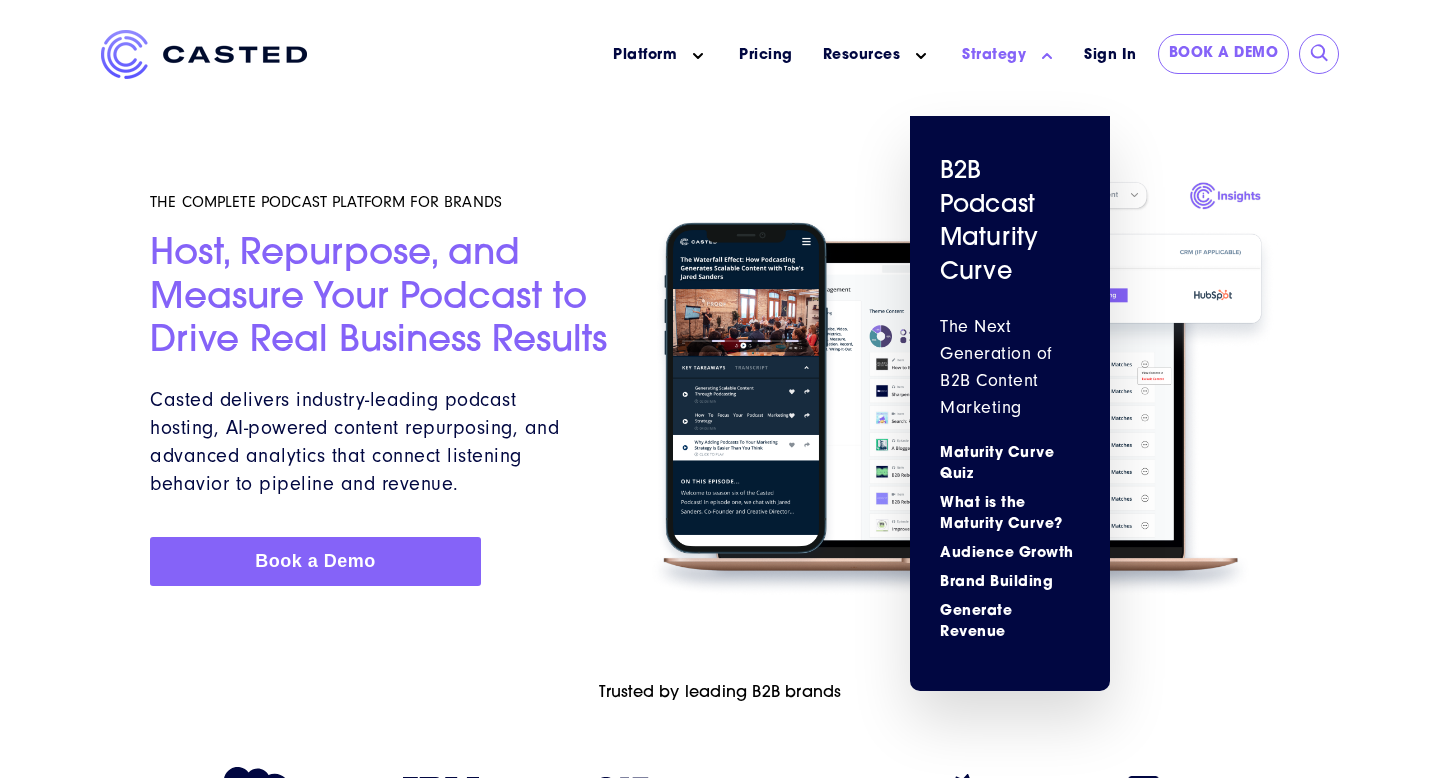 click on "Strategy" at bounding box center (994, 55) 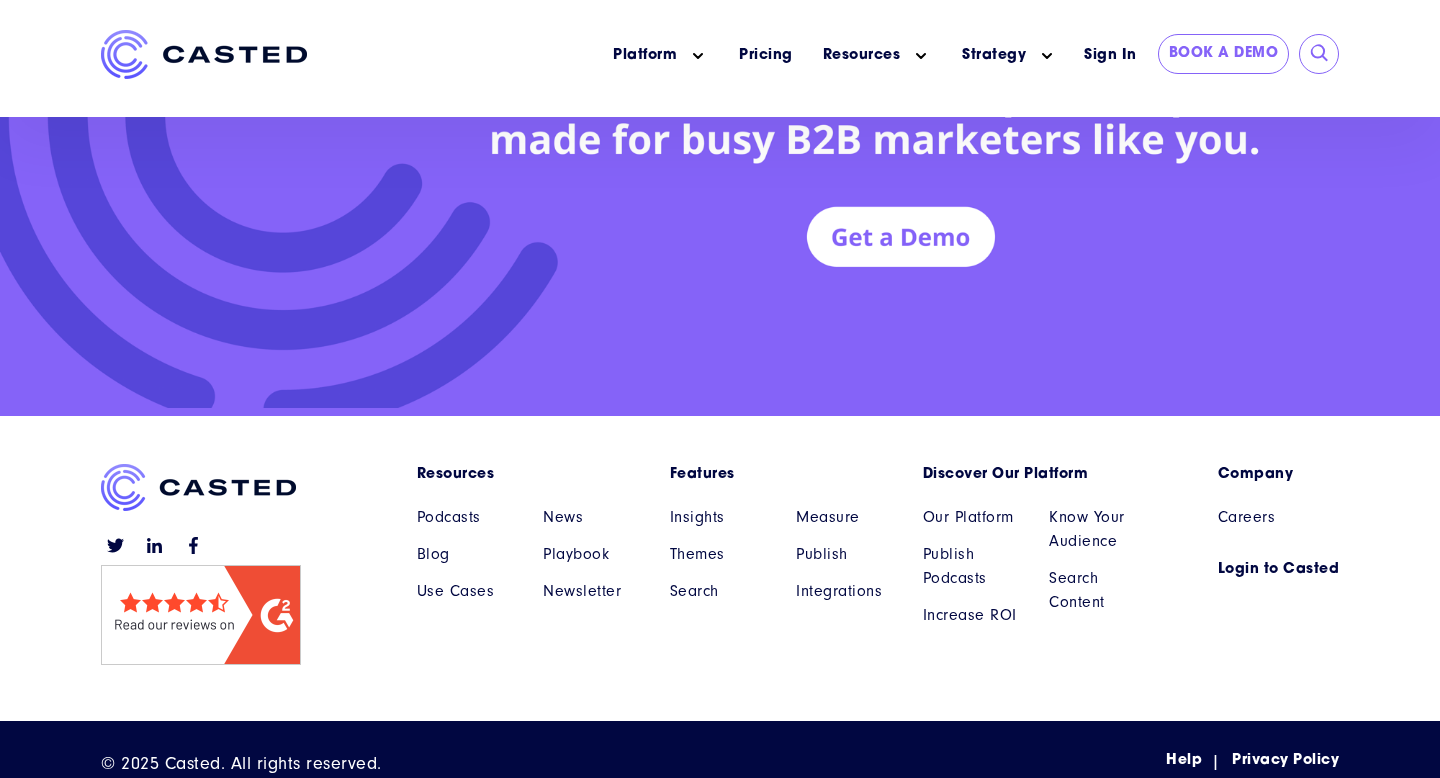 scroll, scrollTop: 9068, scrollLeft: 0, axis: vertical 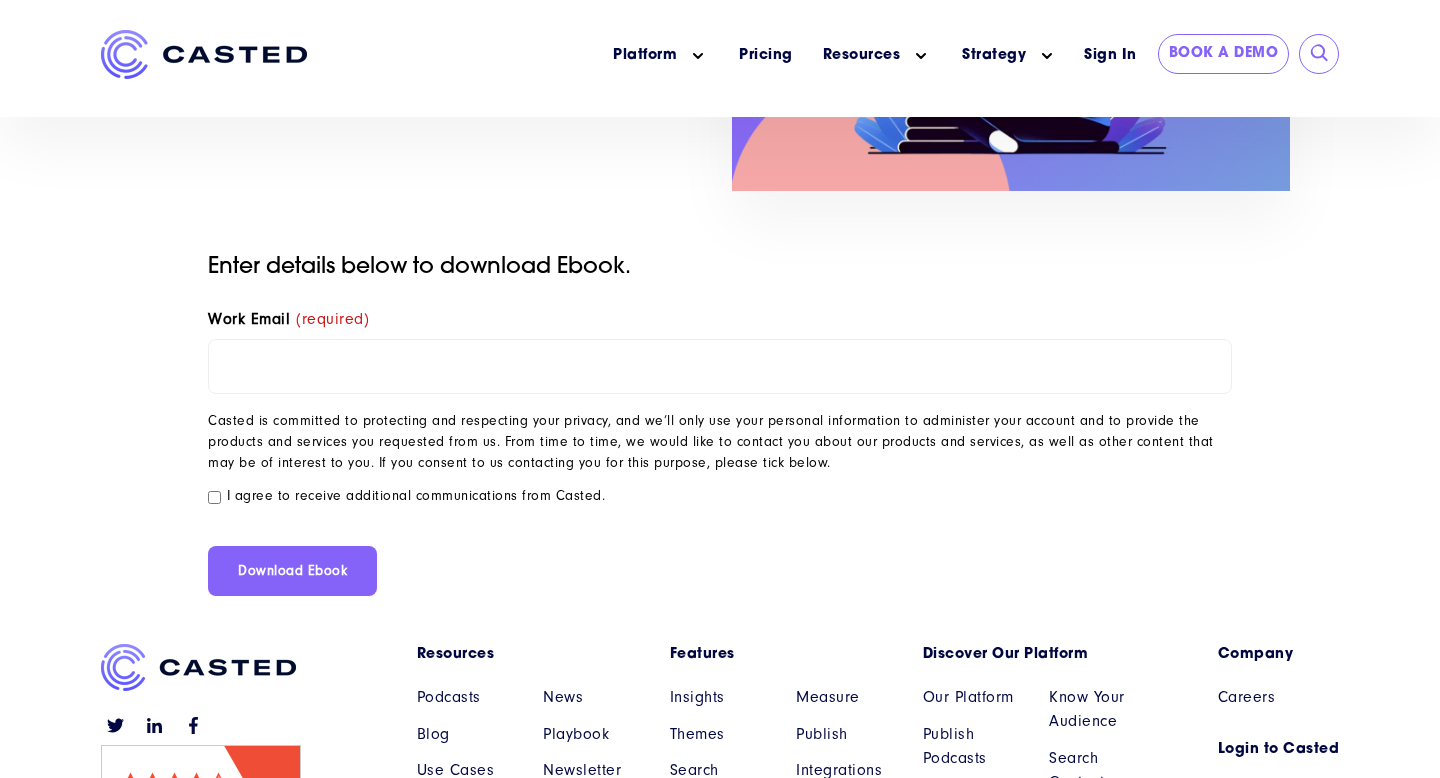 click on "I agree to receive additional communications from Casted." at bounding box center (214, 497) 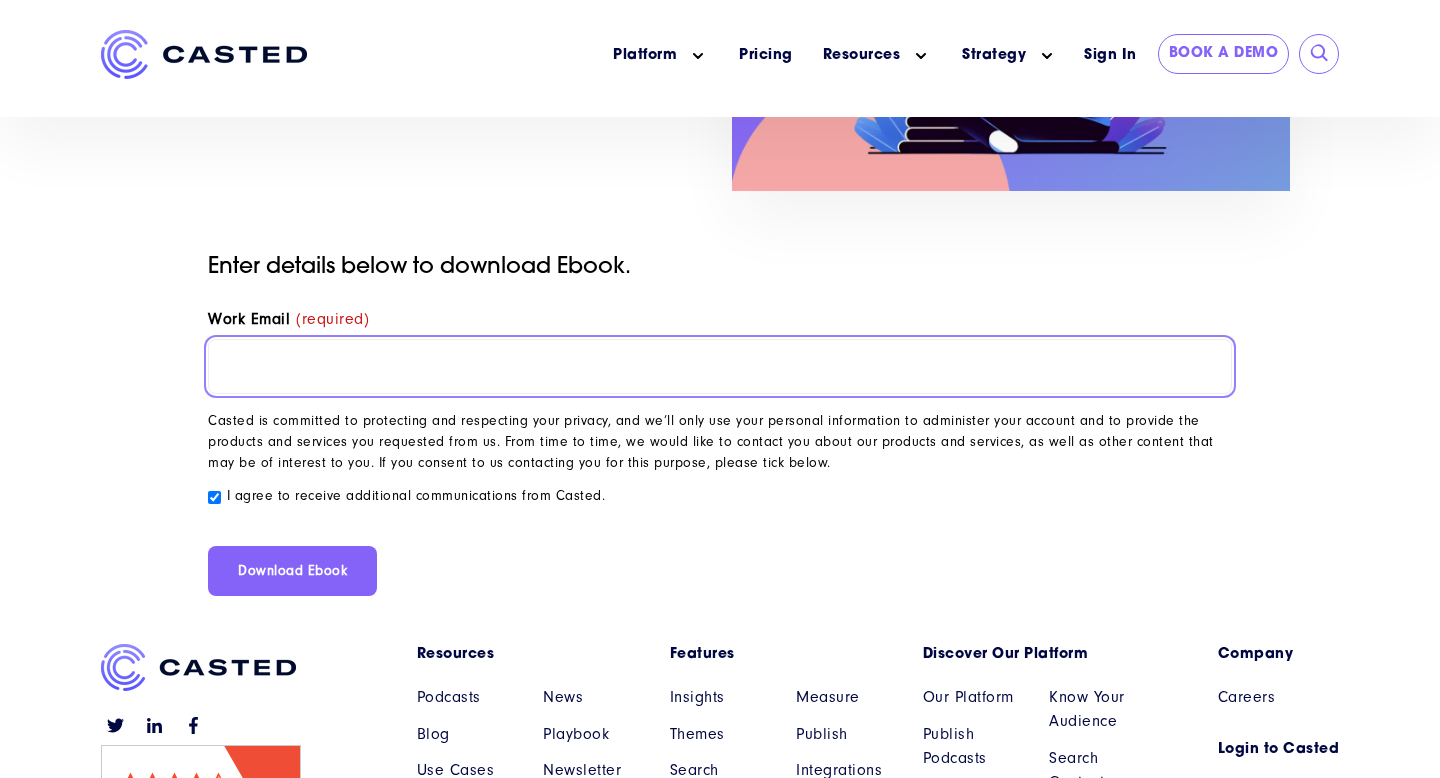 click on "Work Email *" at bounding box center [720, 366] 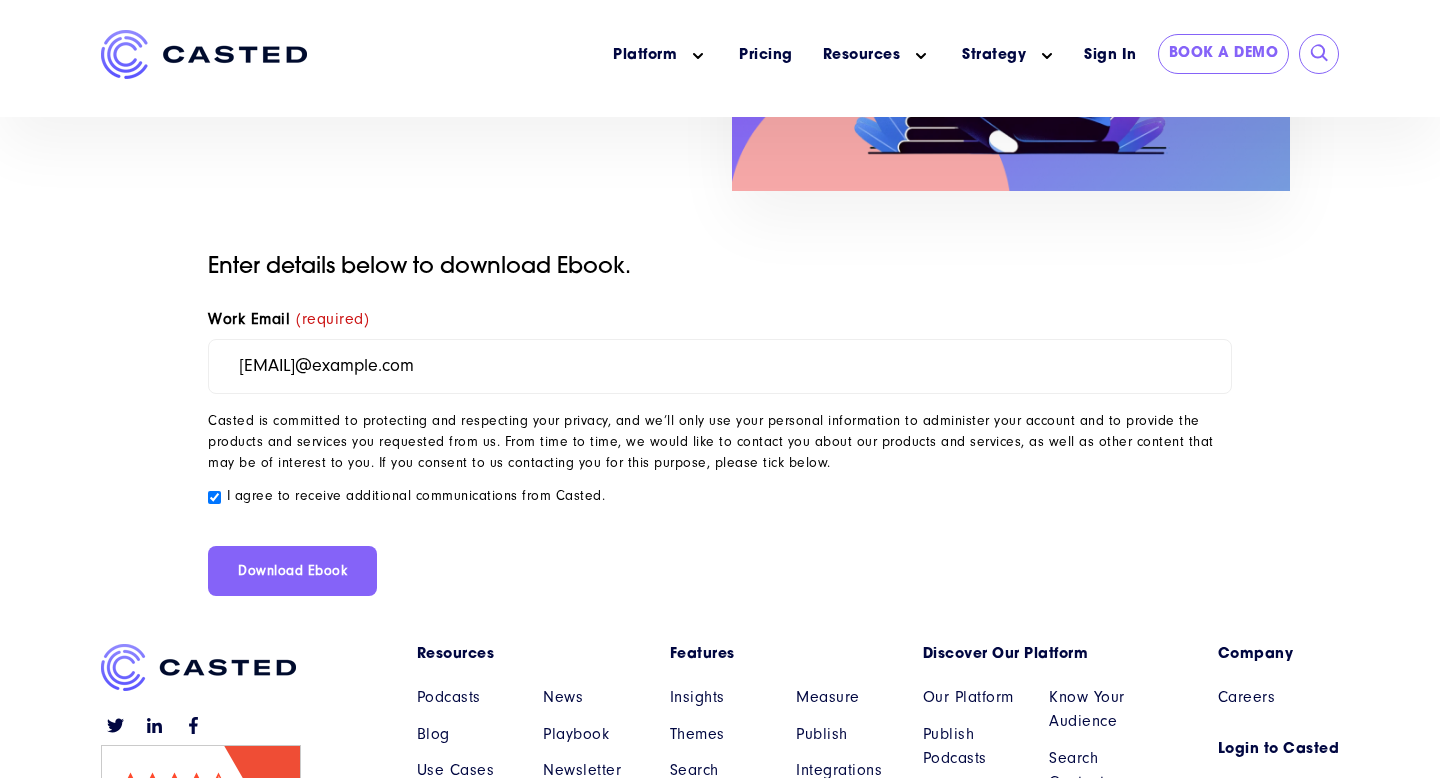 click on "Download Ebook" at bounding box center [292, 571] 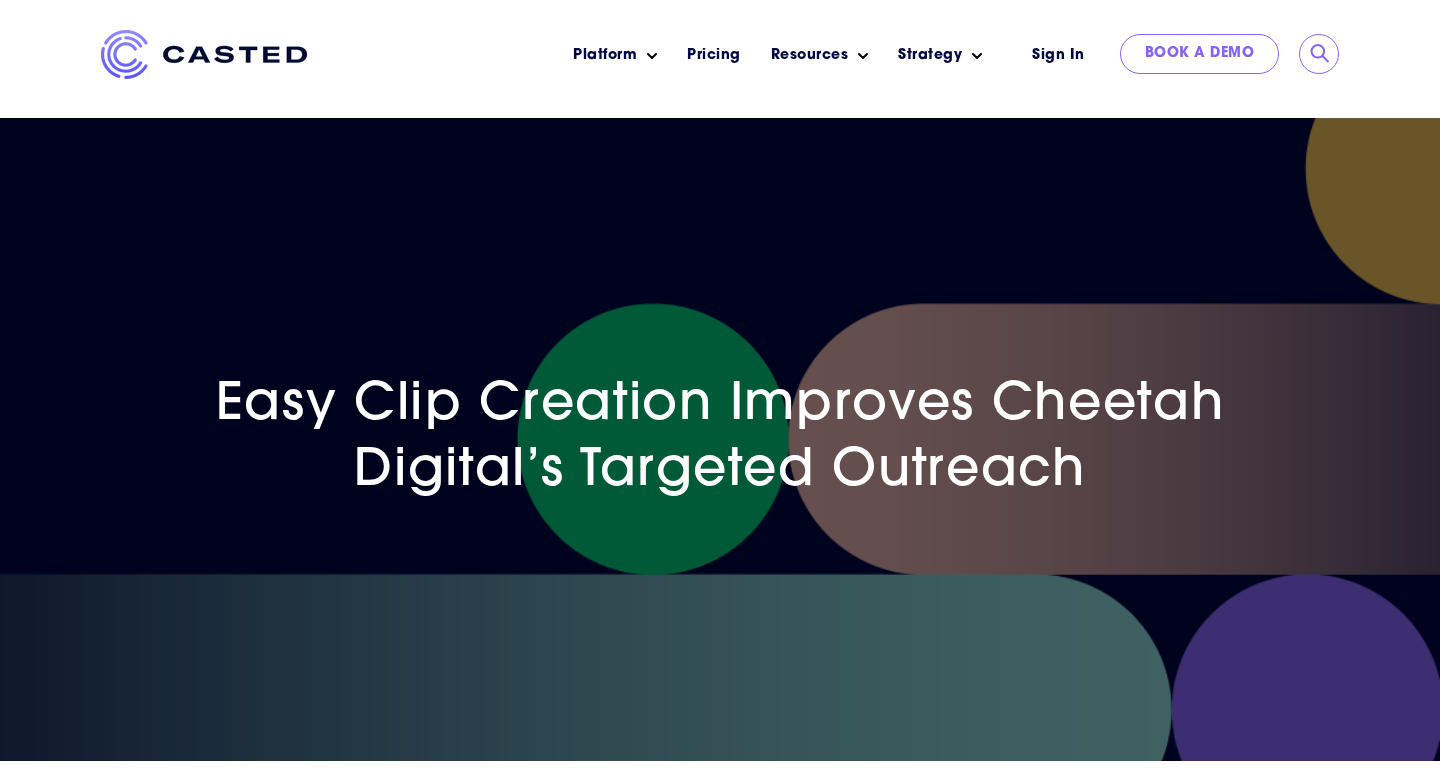 scroll, scrollTop: 0, scrollLeft: 0, axis: both 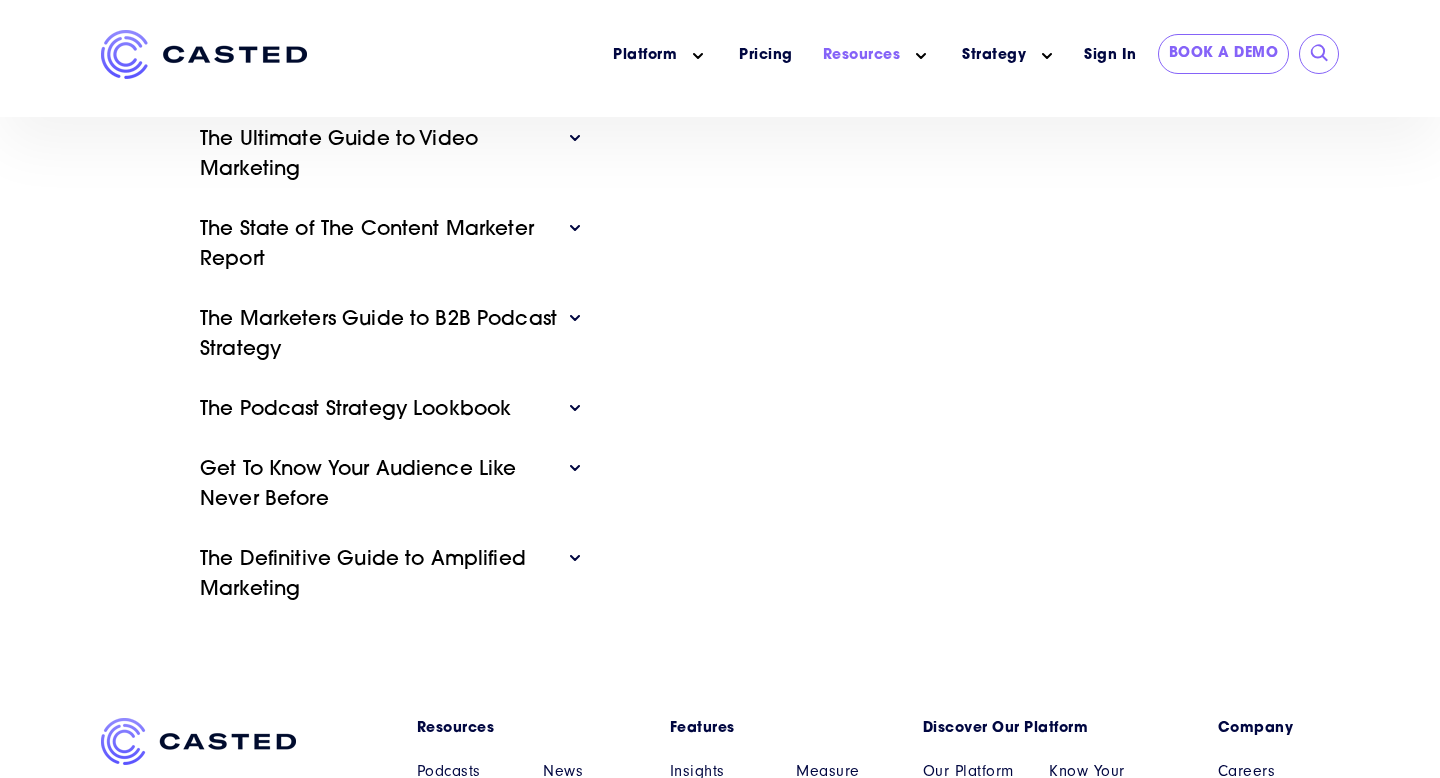click on "The State of The Content Marketer Report" at bounding box center [380, 245] 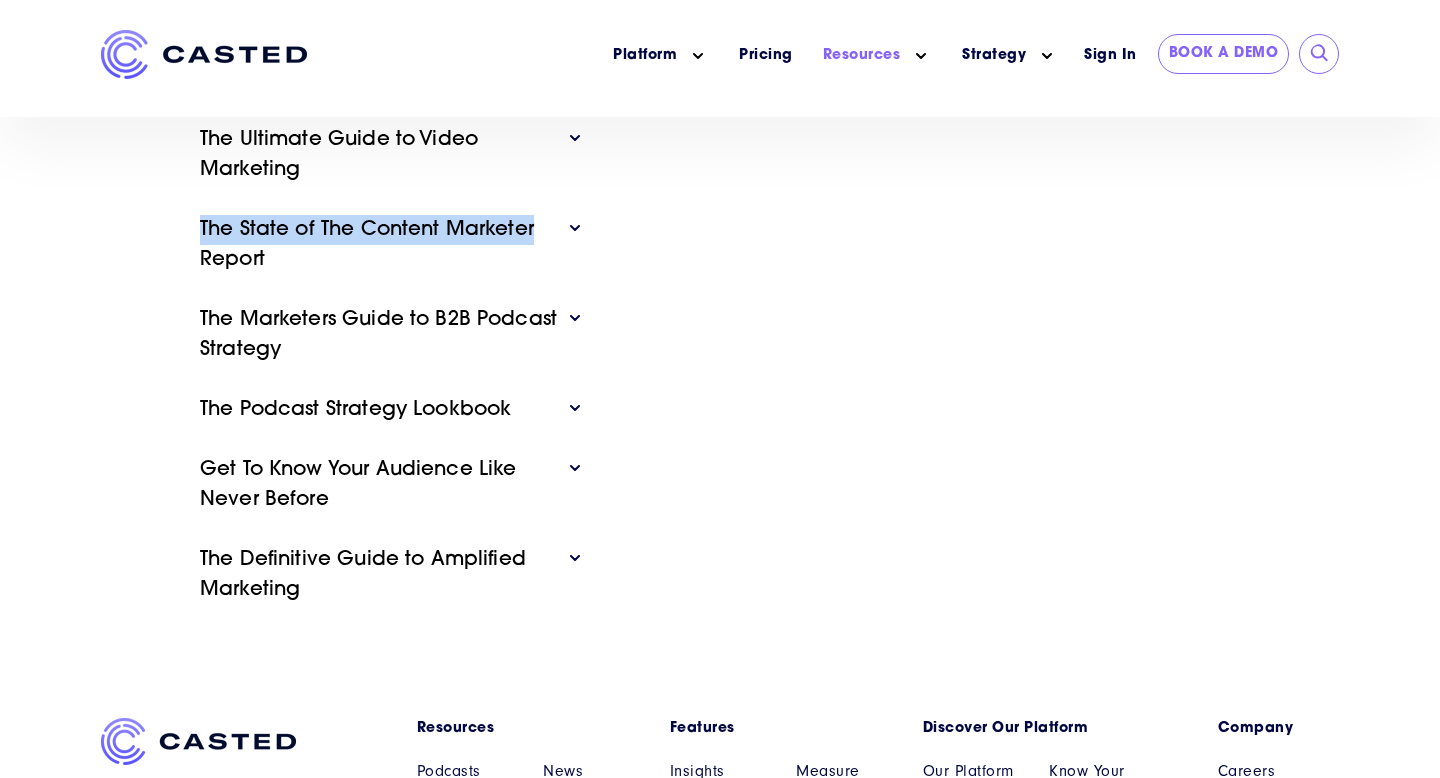 click on "The State of The Content Marketer Report
Download the Guide" at bounding box center (380, 245) 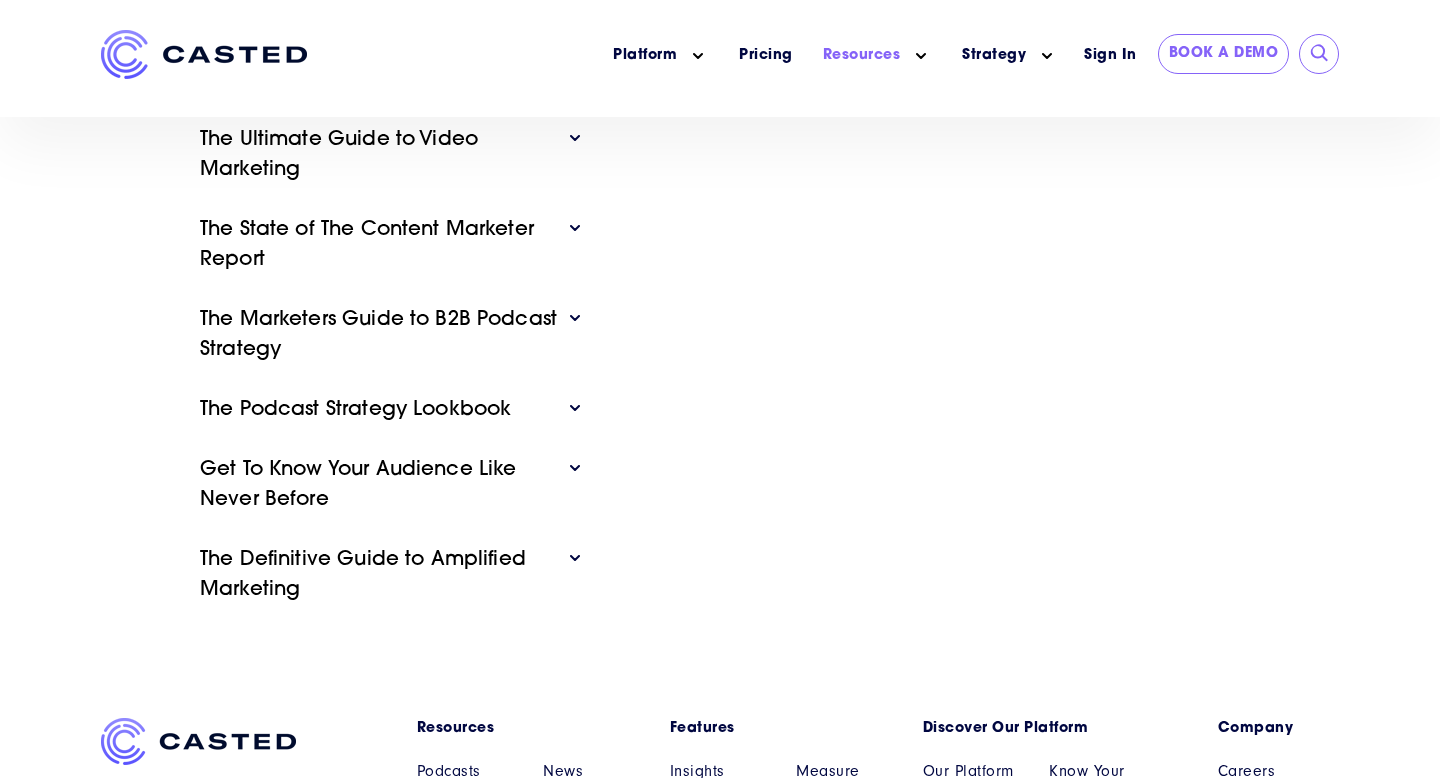 click 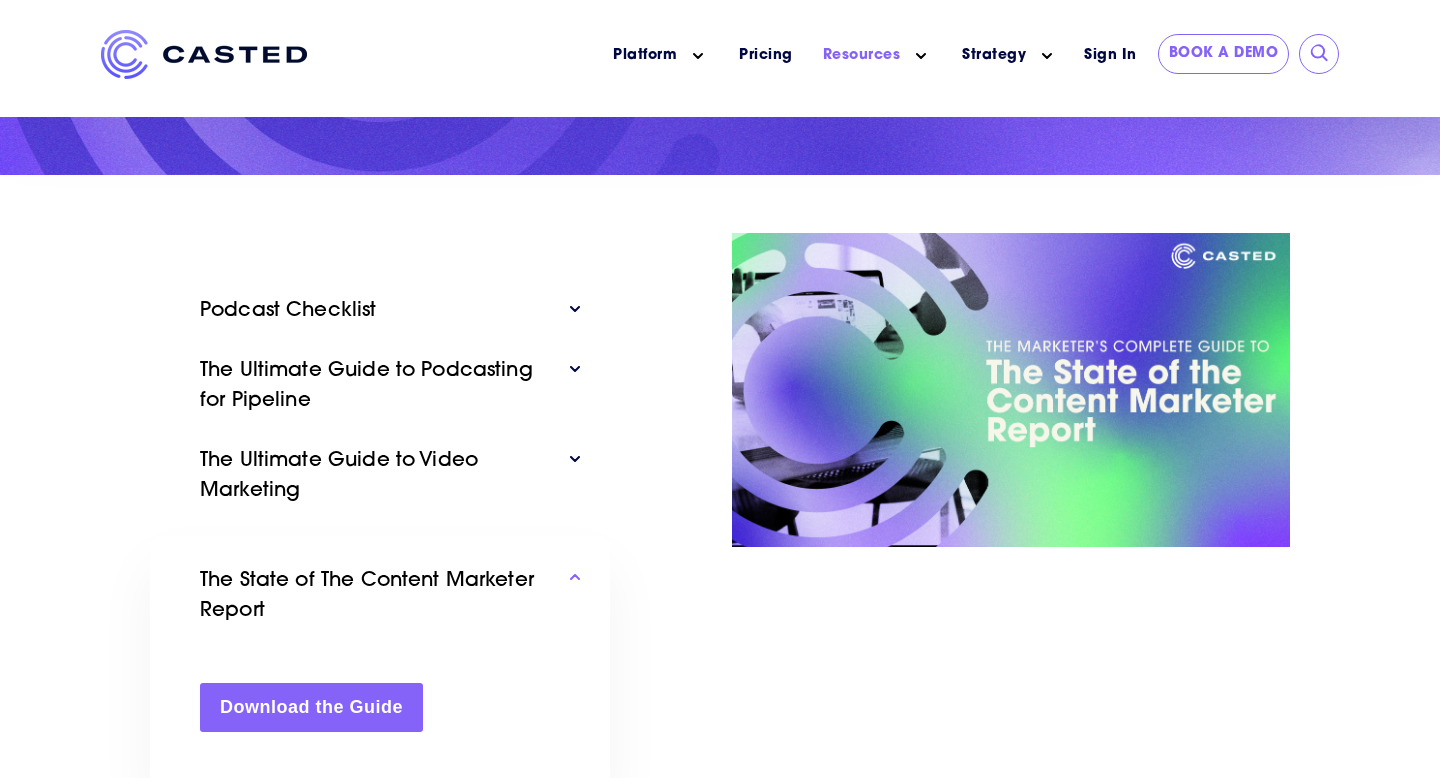 scroll, scrollTop: 359, scrollLeft: 0, axis: vertical 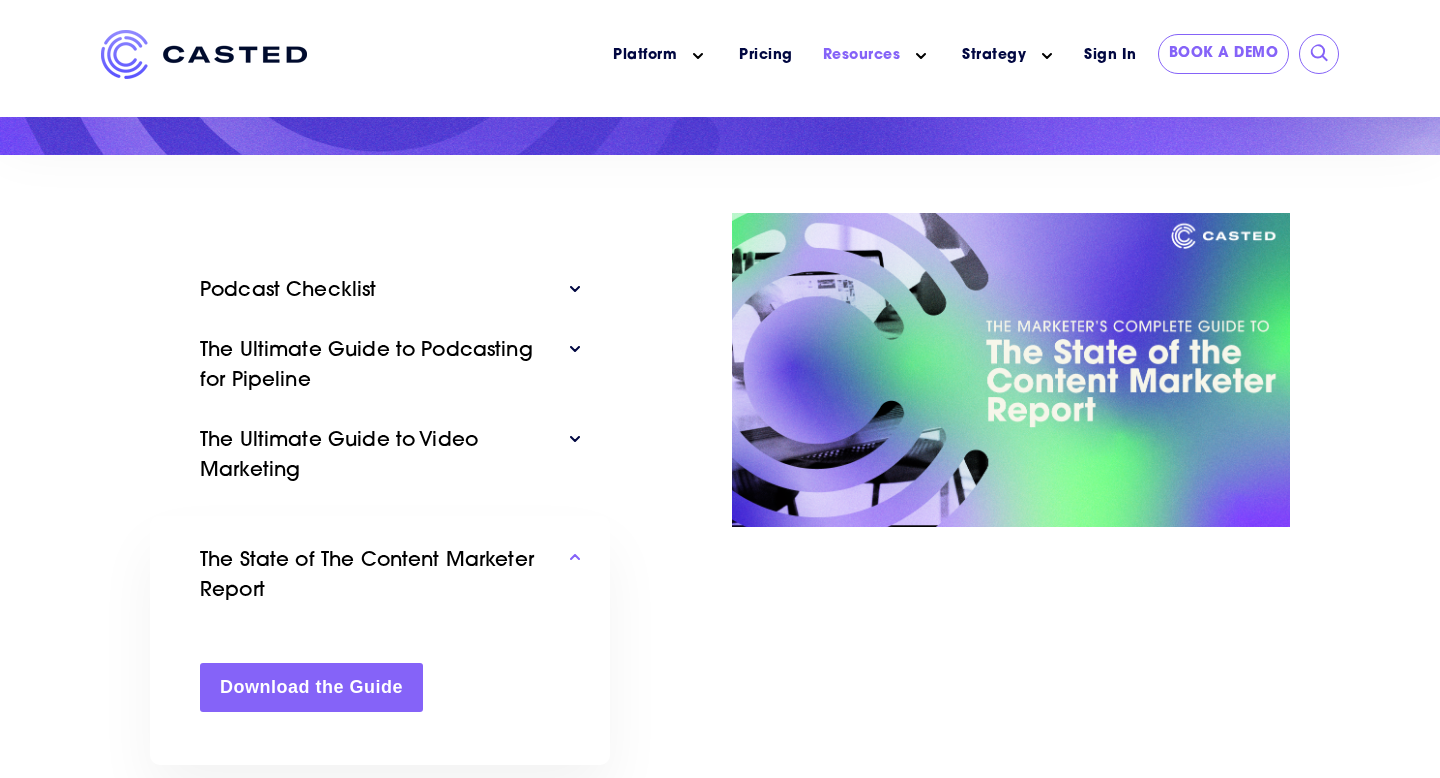 click 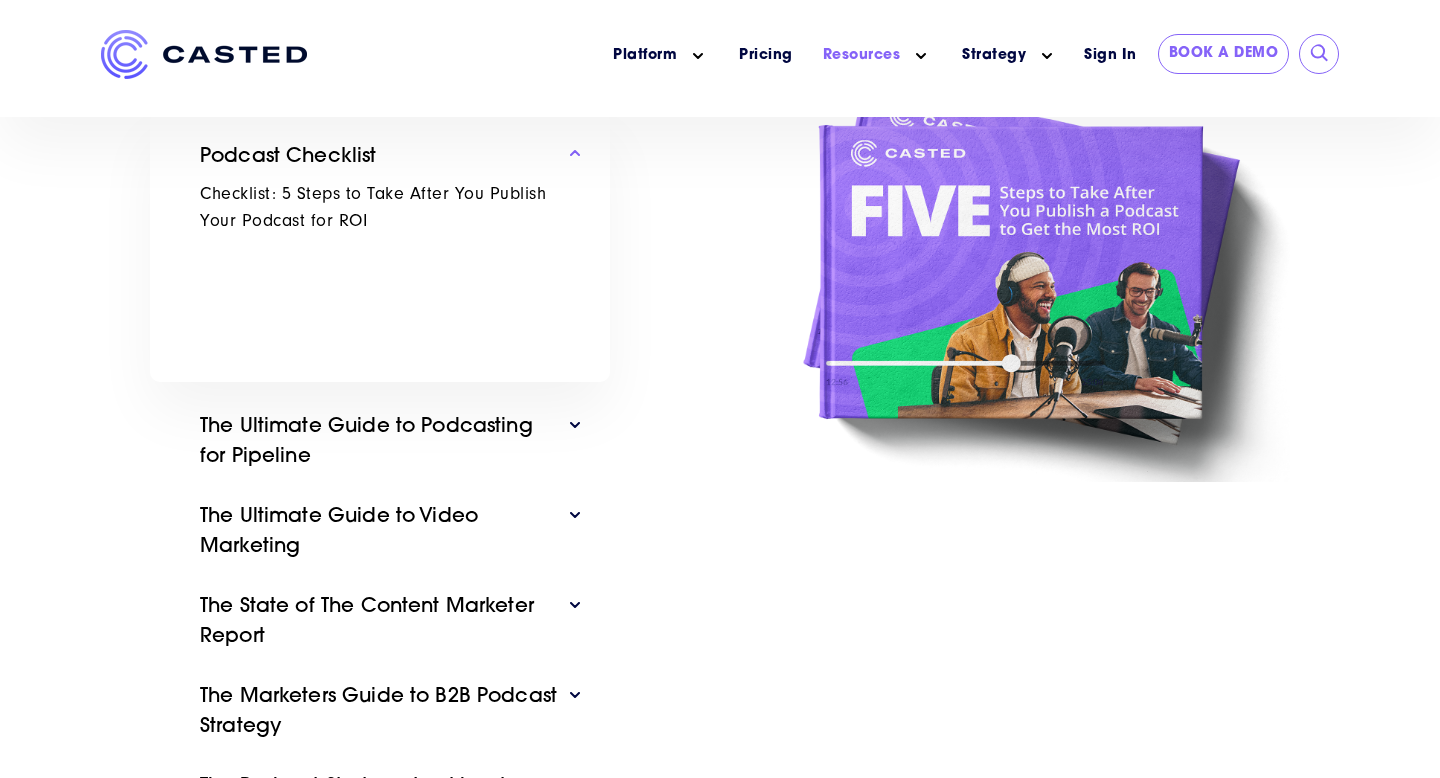 scroll, scrollTop: 513, scrollLeft: 0, axis: vertical 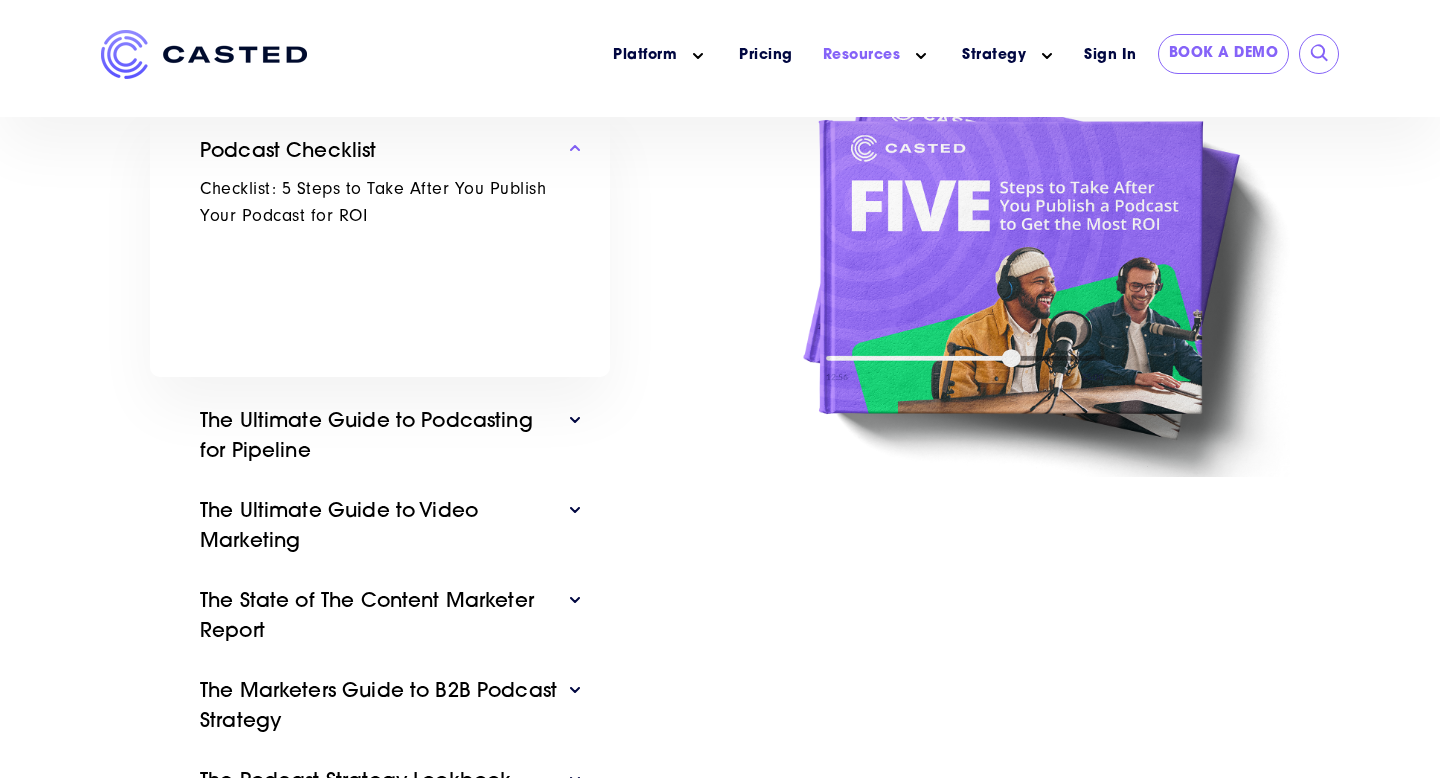 click on "The Ultimate Guide to Podcasting for Pipeline" at bounding box center [380, 437] 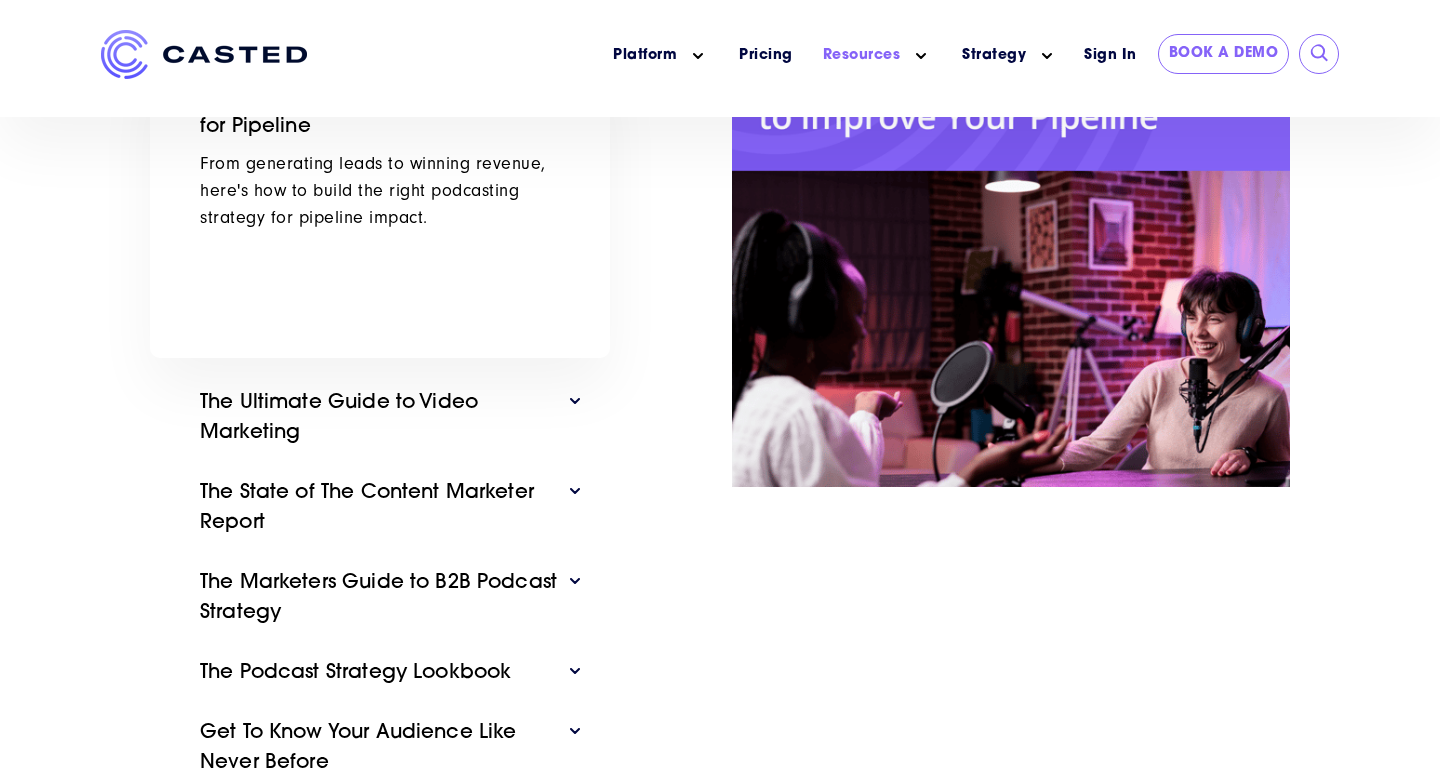 scroll, scrollTop: 645, scrollLeft: 0, axis: vertical 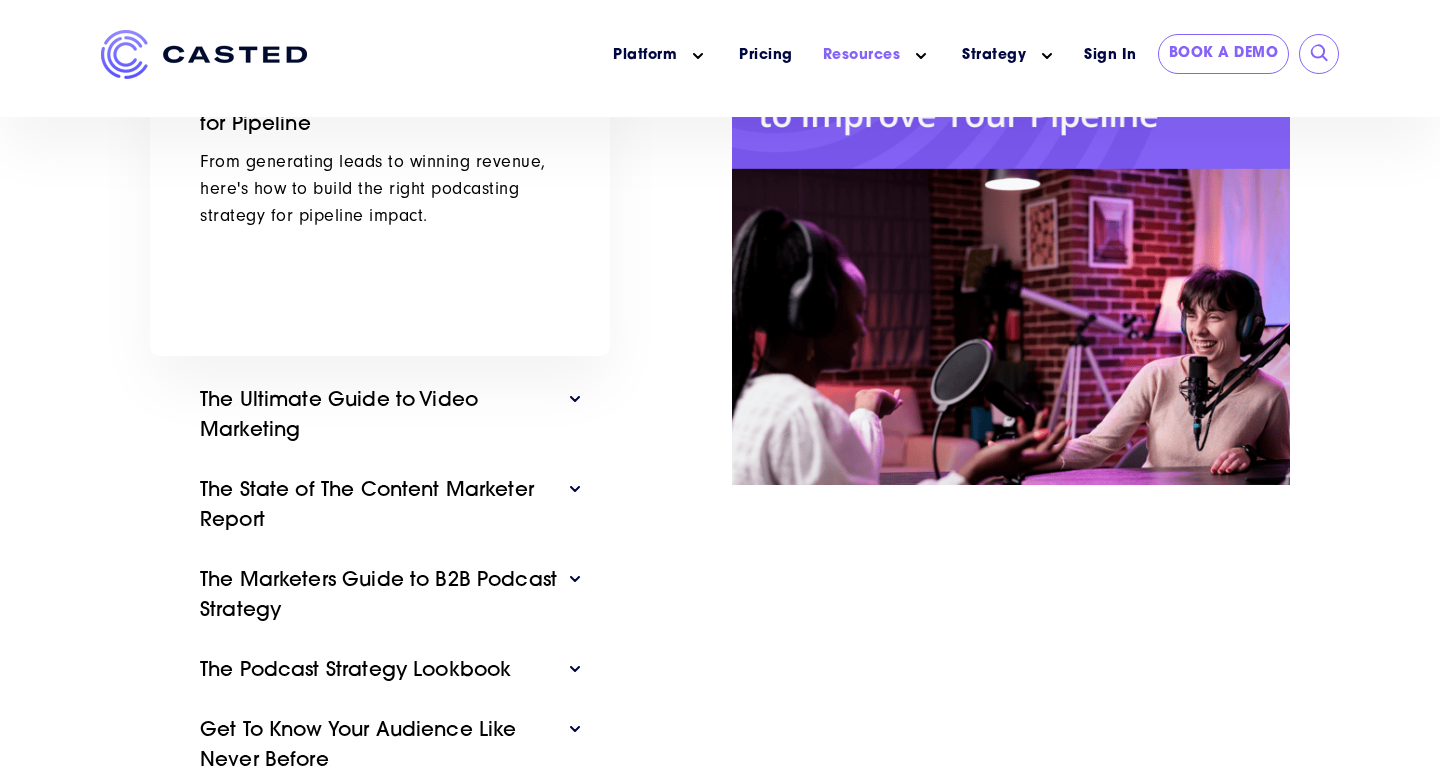 click at bounding box center [575, 396] 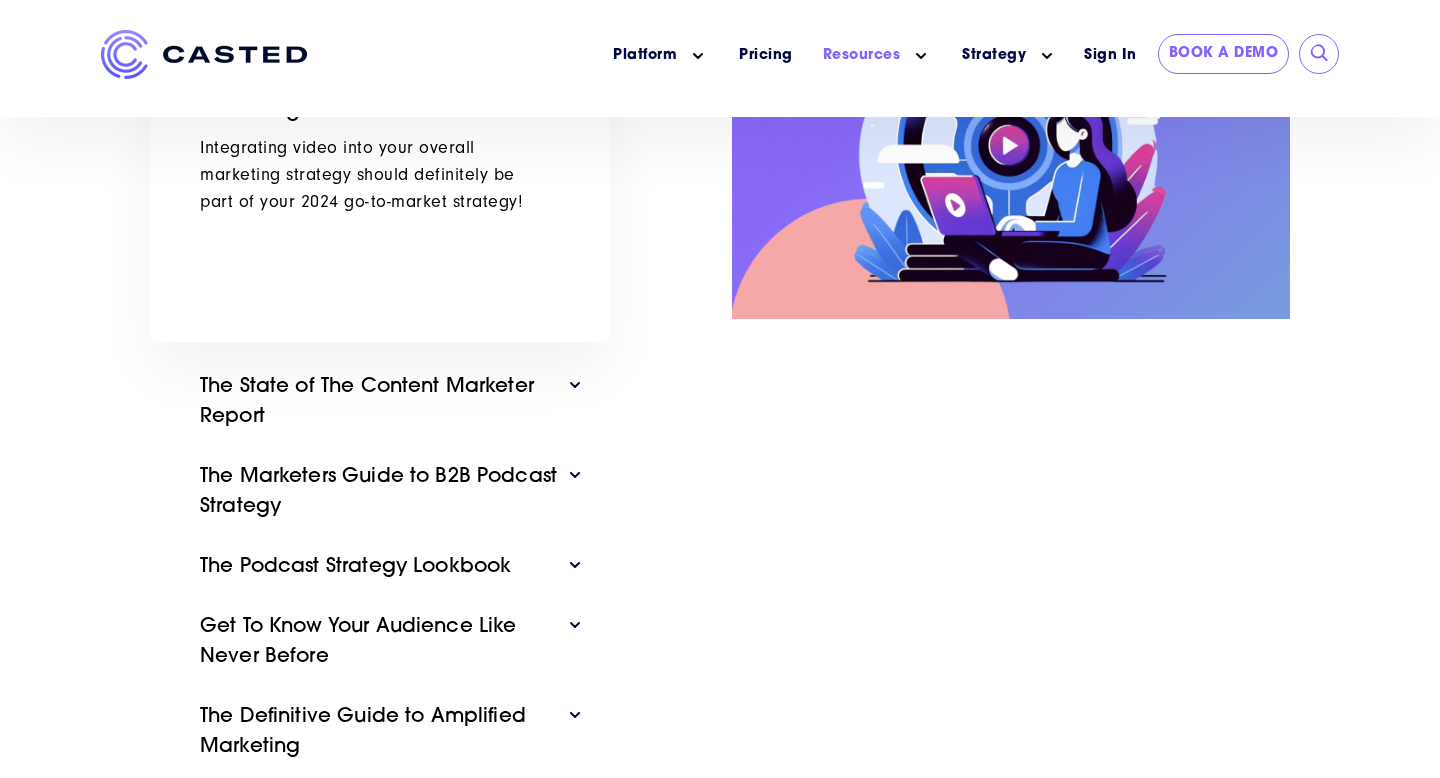 scroll, scrollTop: 750, scrollLeft: 0, axis: vertical 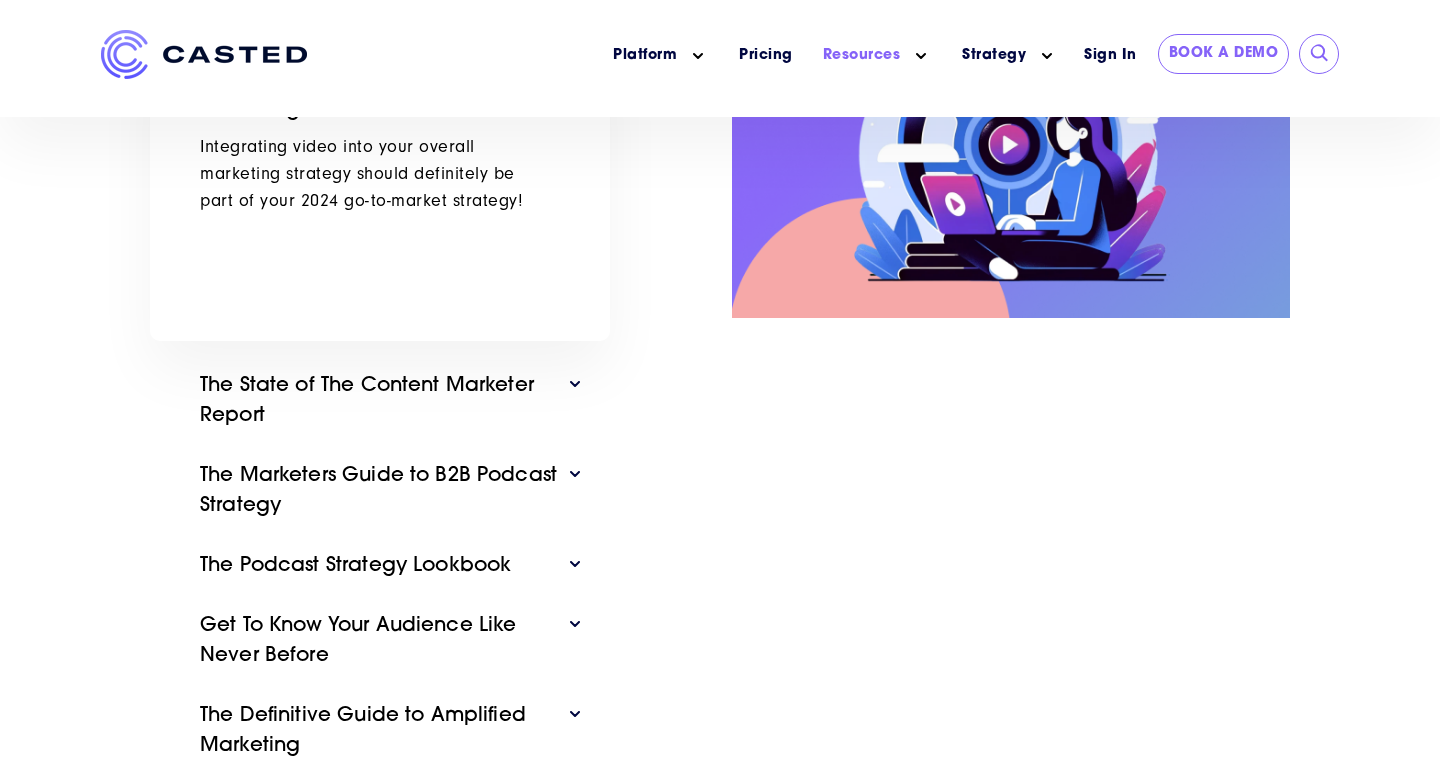 click 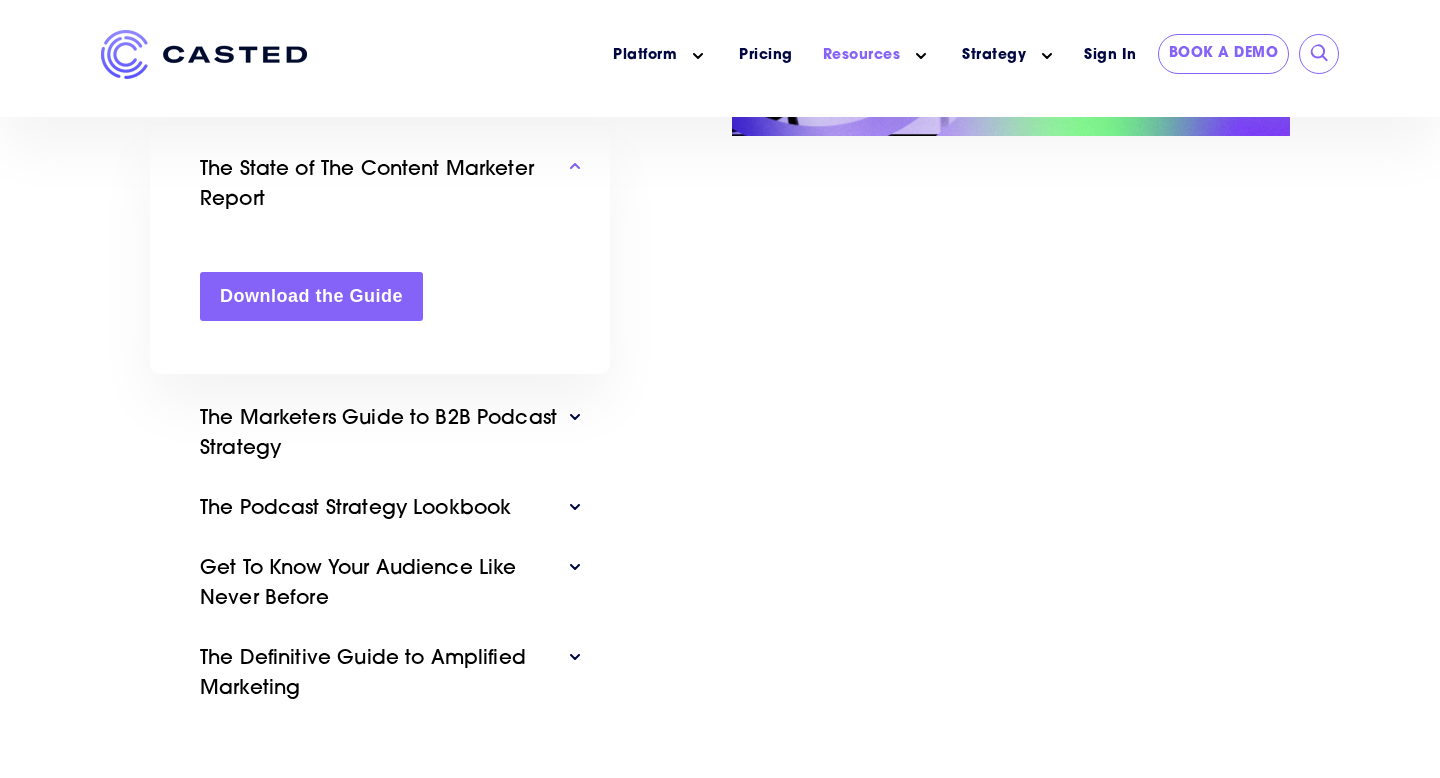 click on "The Marketers Guide to B2B Podcast Strategy" at bounding box center [380, 434] 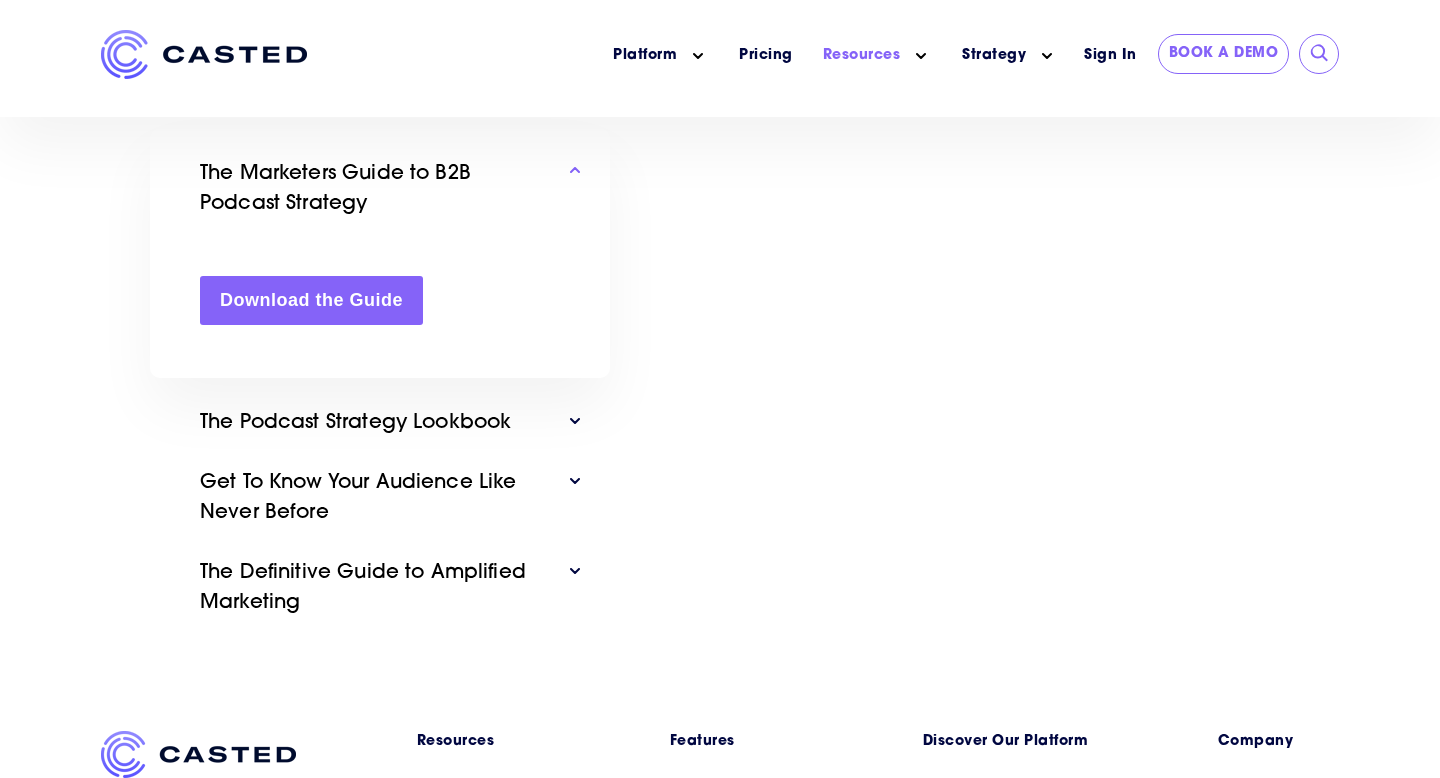 scroll, scrollTop: 837, scrollLeft: 0, axis: vertical 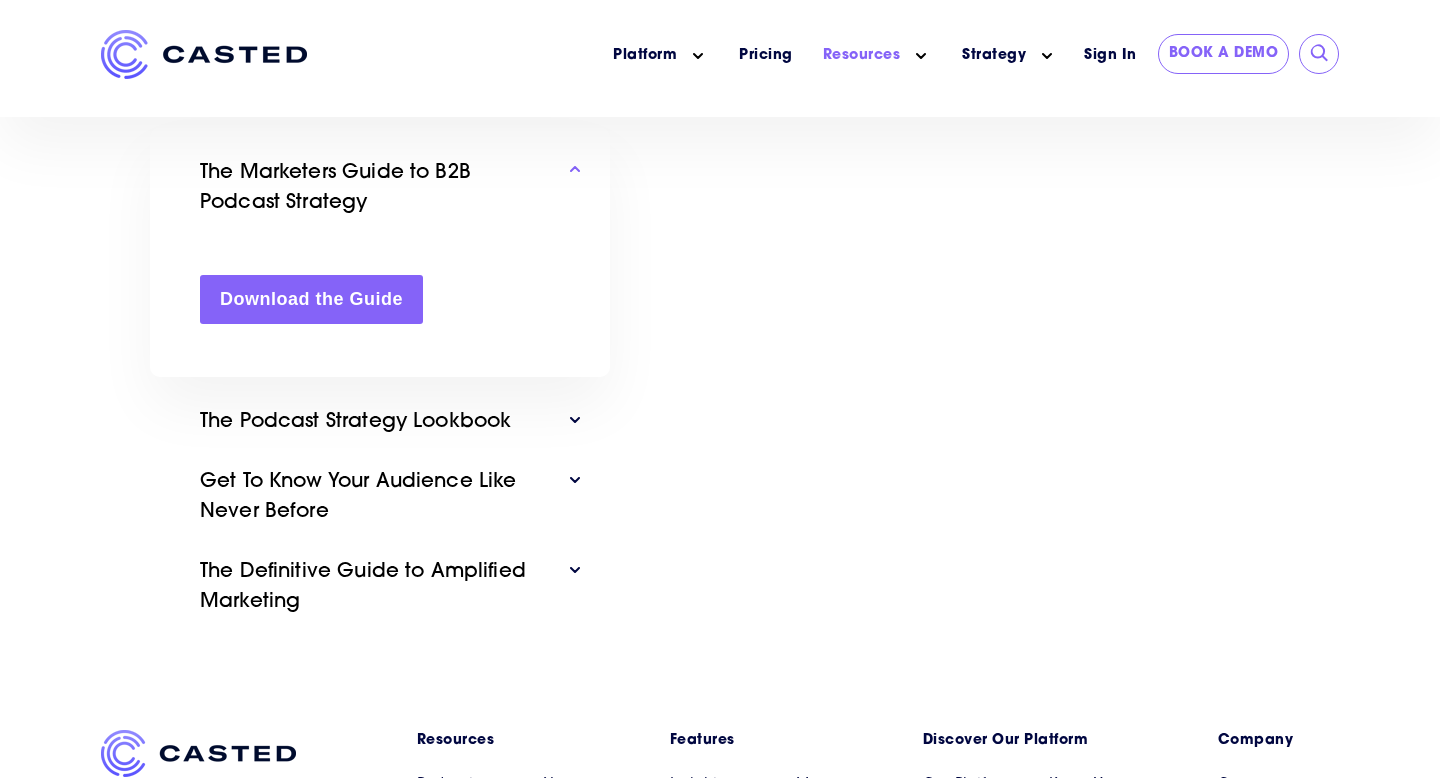 click at bounding box center (575, 417) 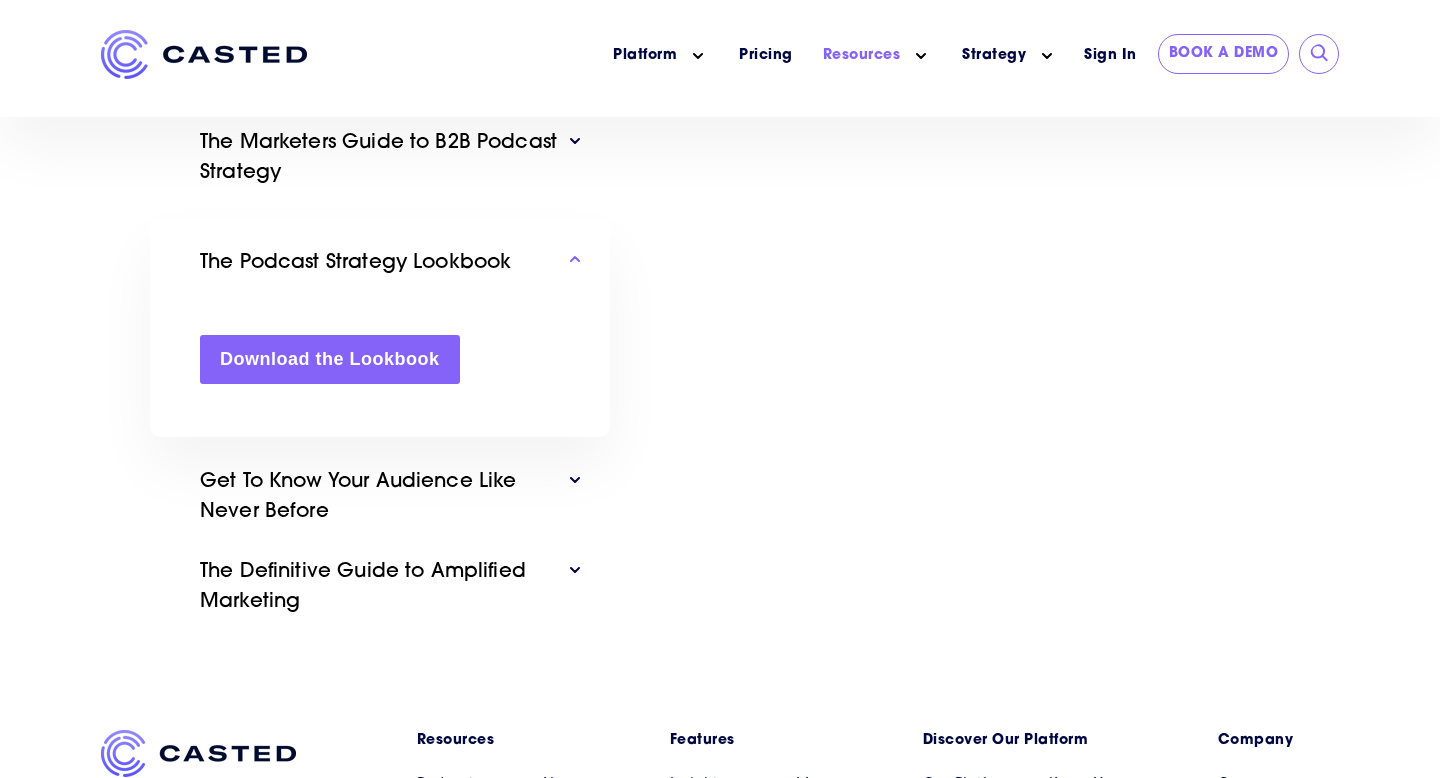 click at bounding box center (575, 477) 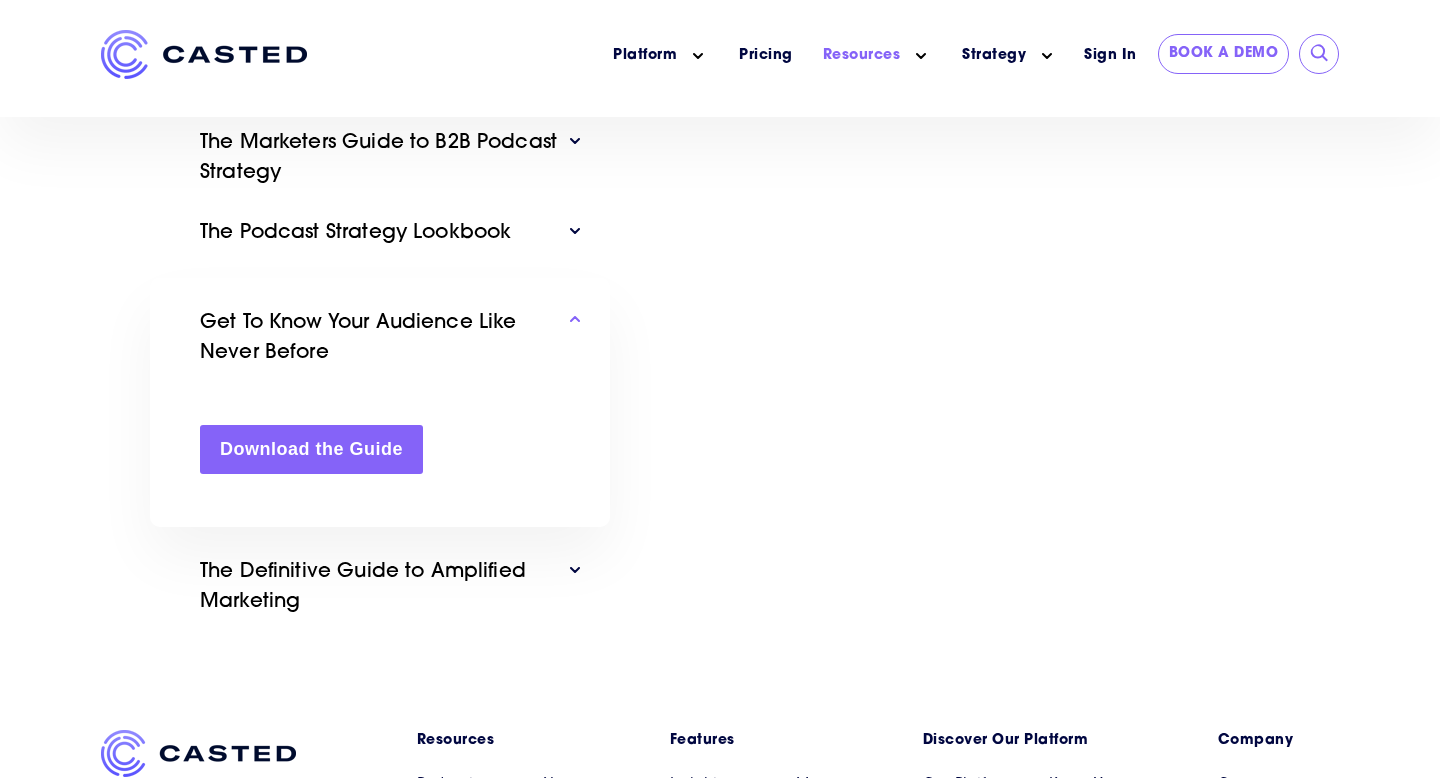 click at bounding box center (575, 567) 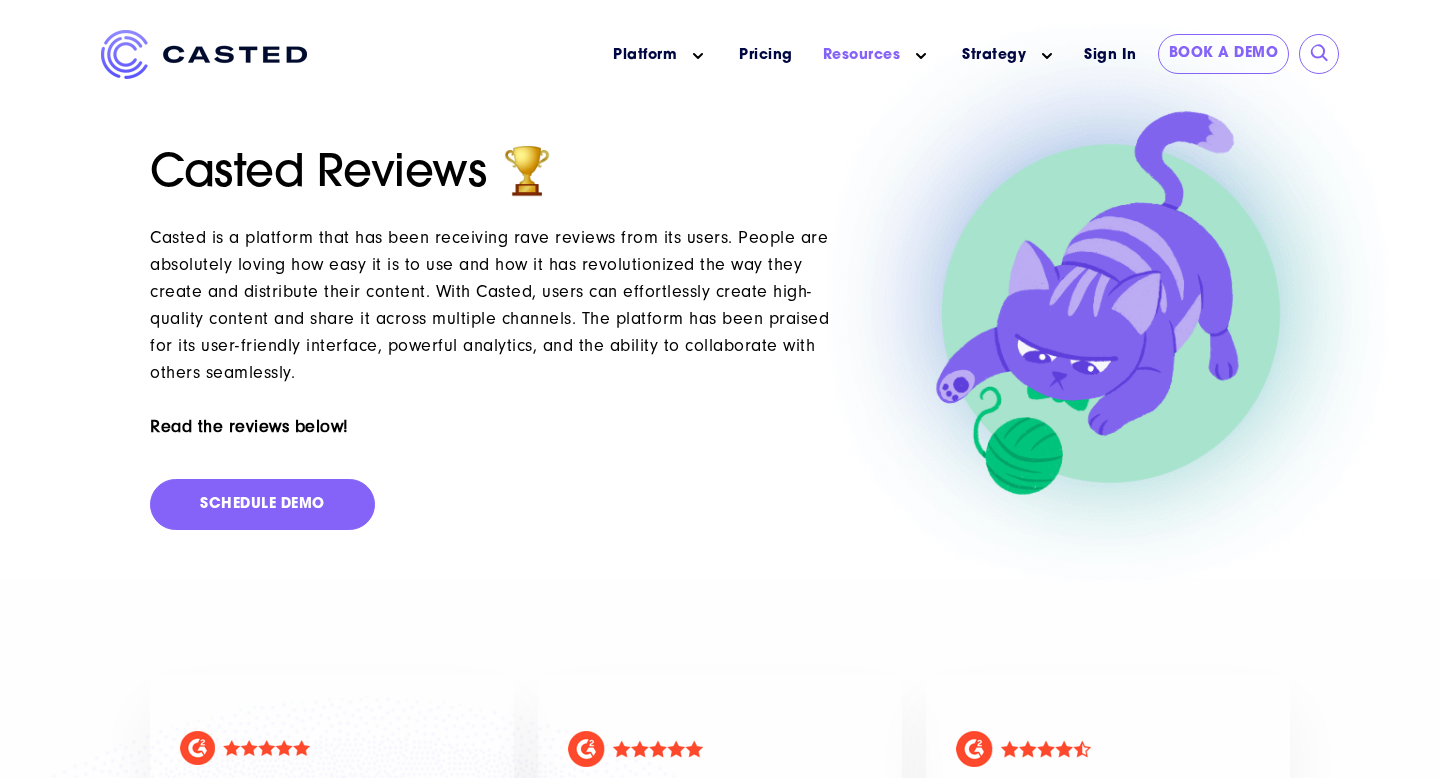 scroll, scrollTop: 0, scrollLeft: 0, axis: both 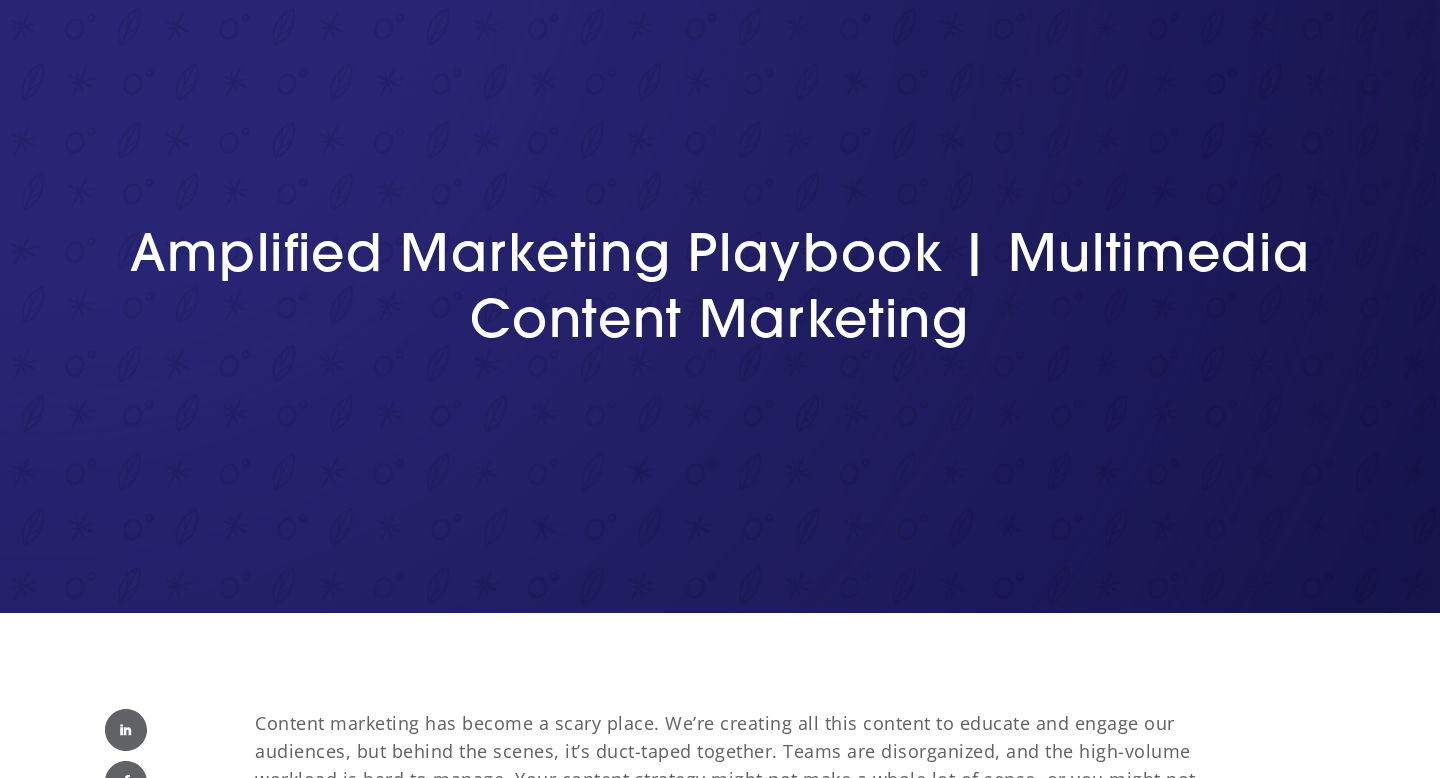 drag, startPoint x: 137, startPoint y: 261, endPoint x: 410, endPoint y: 438, distance: 325.35828 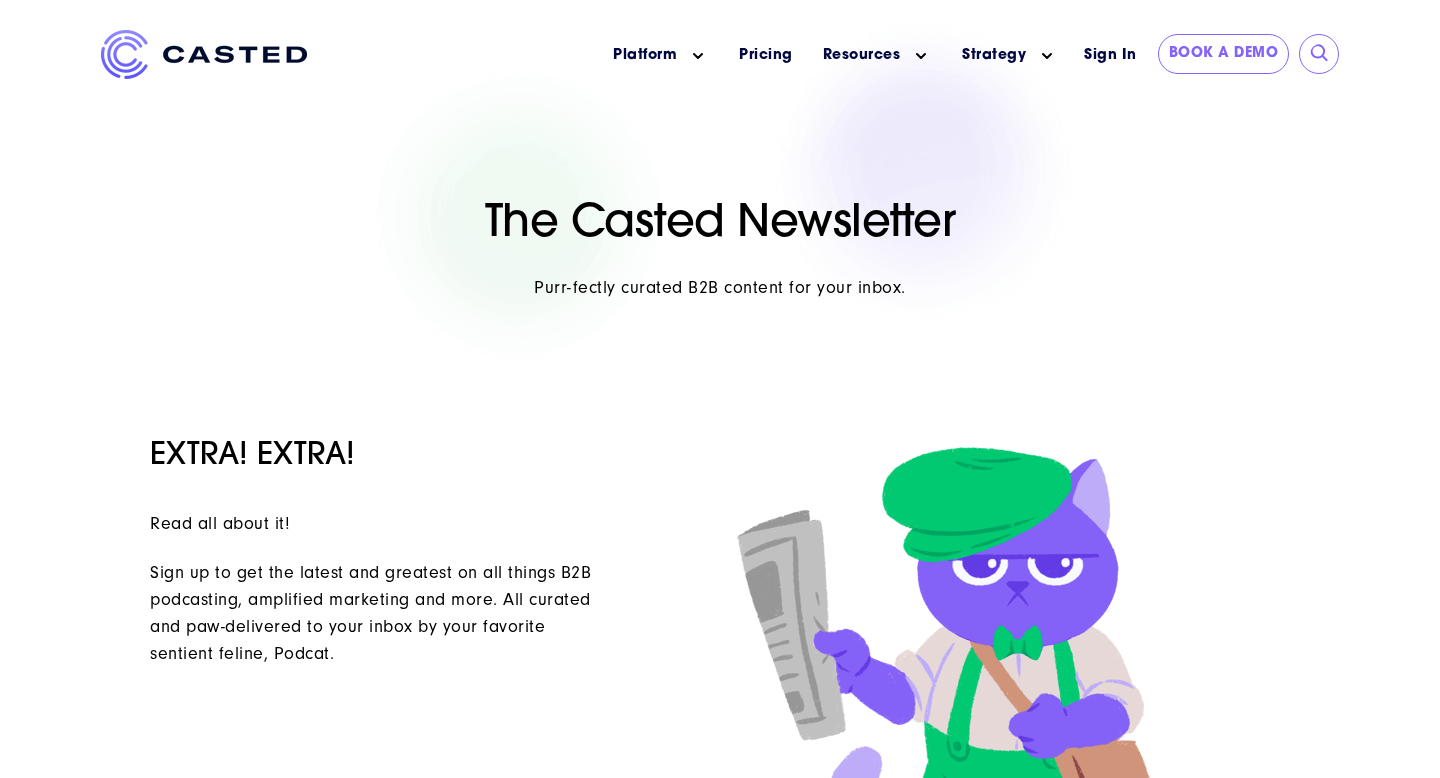 scroll, scrollTop: 0, scrollLeft: 0, axis: both 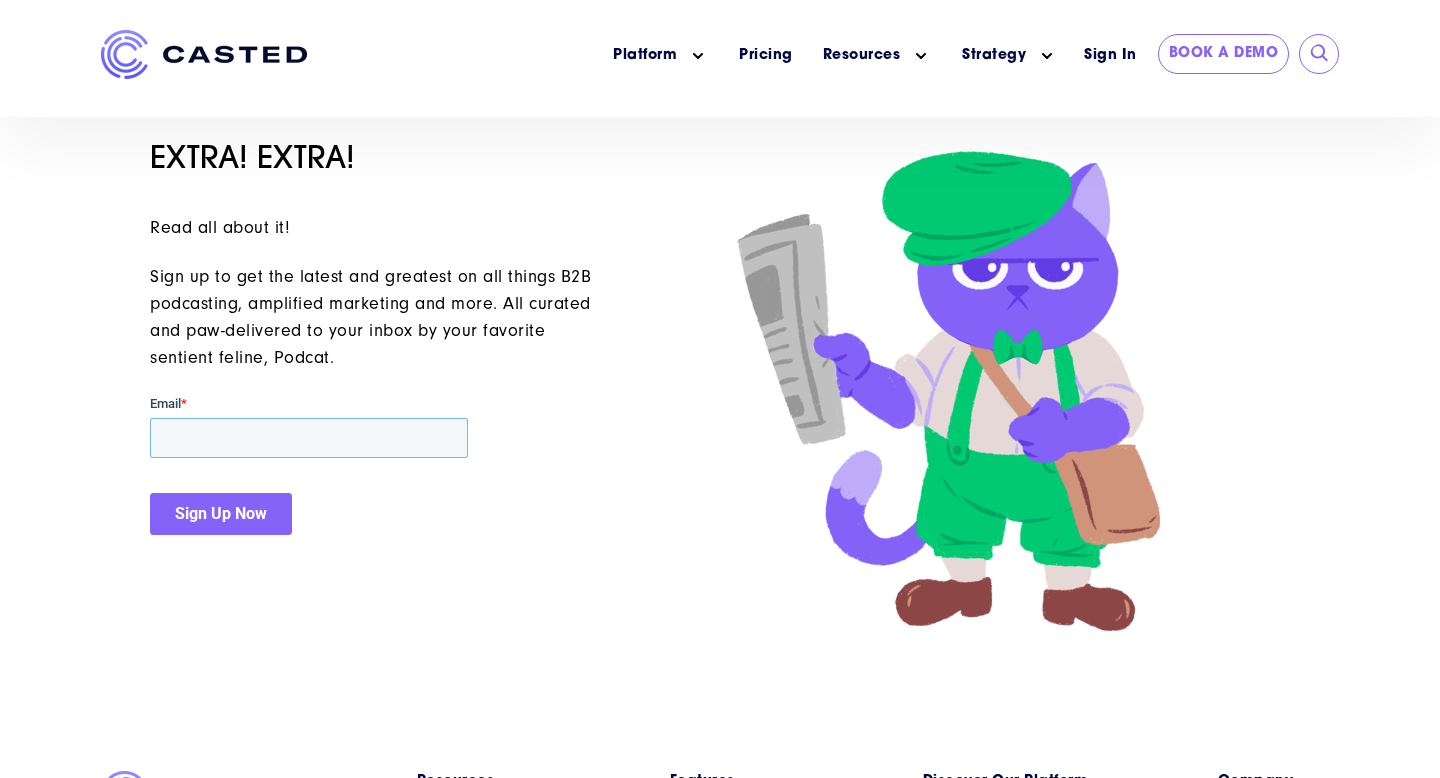 click on "Email *" at bounding box center (309, 437) 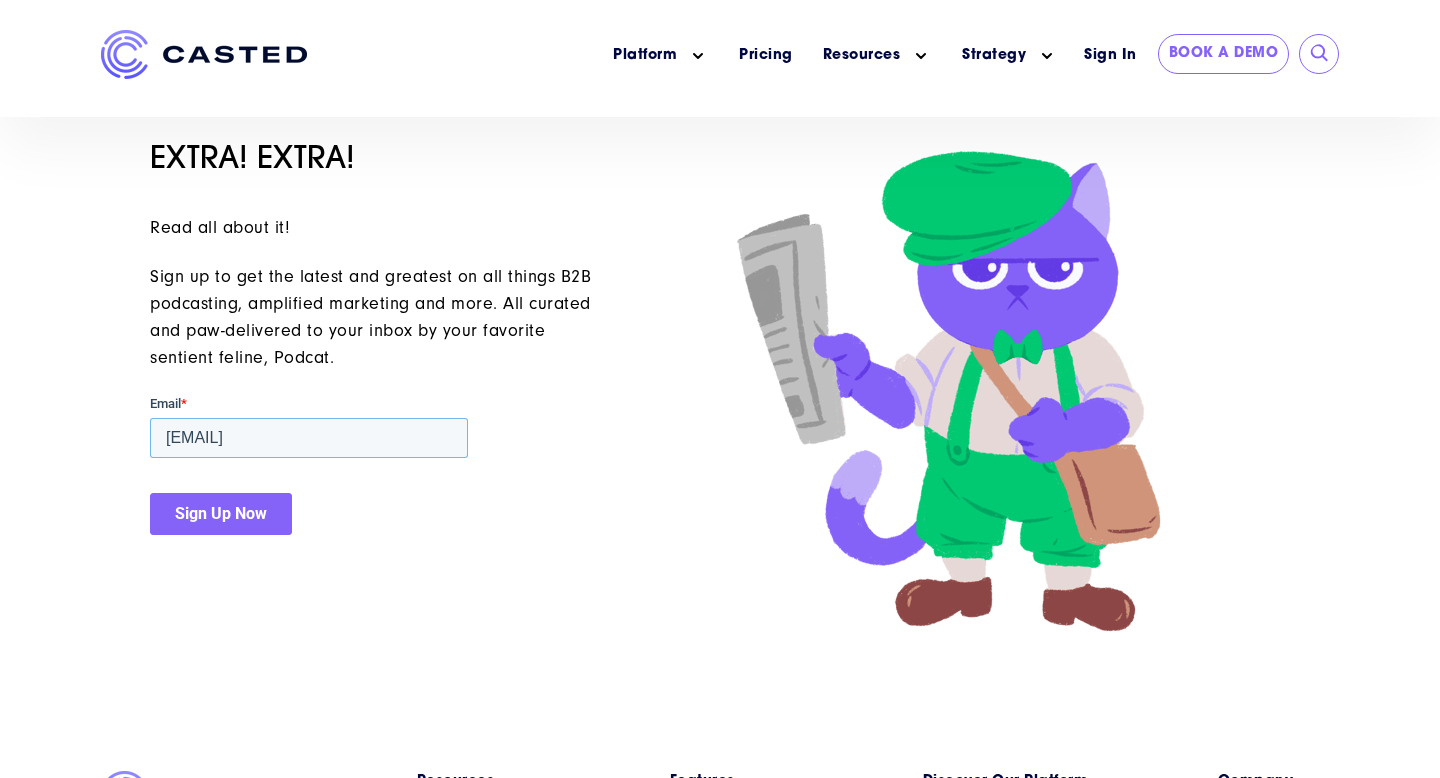 type on "meganmacbride603@gmail.com" 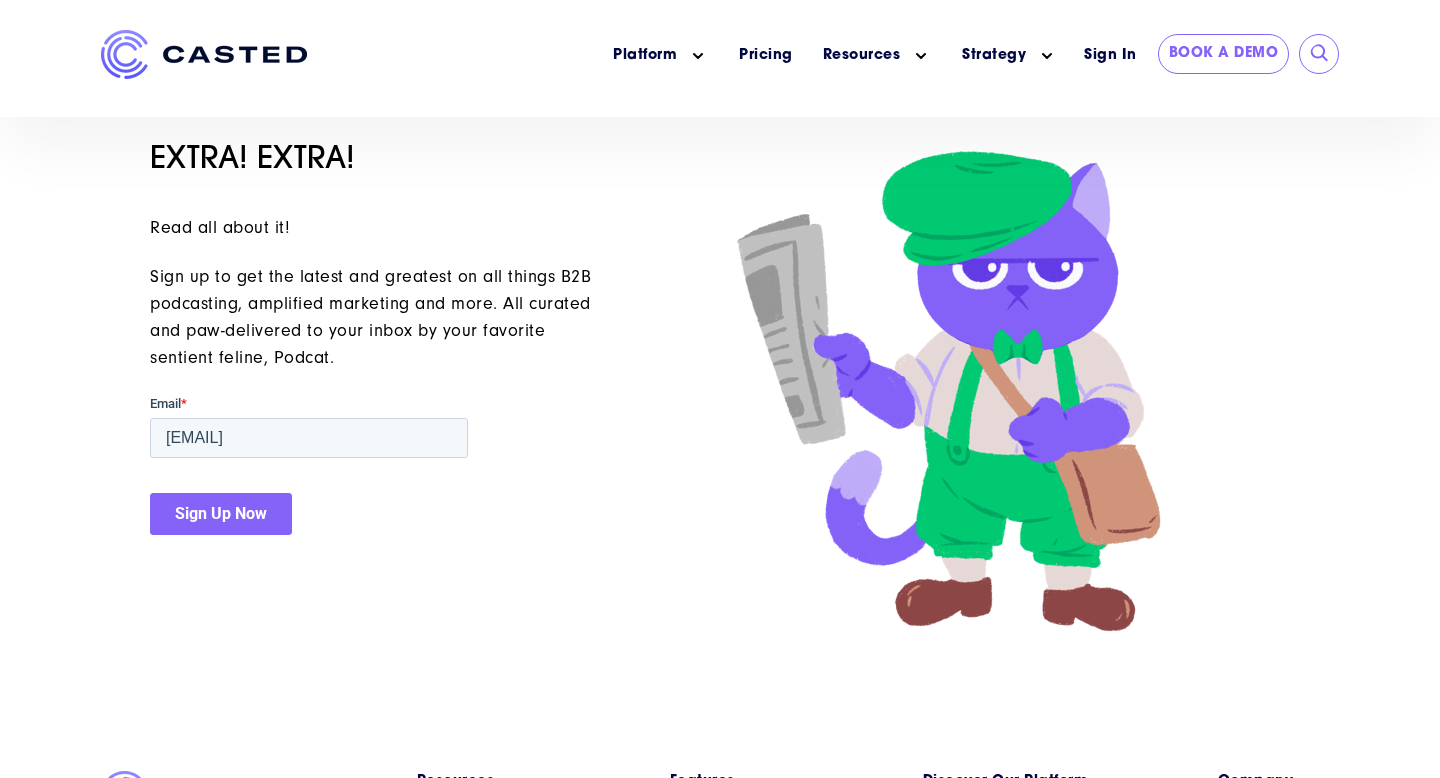 click on "Sign Up Now" at bounding box center (221, 513) 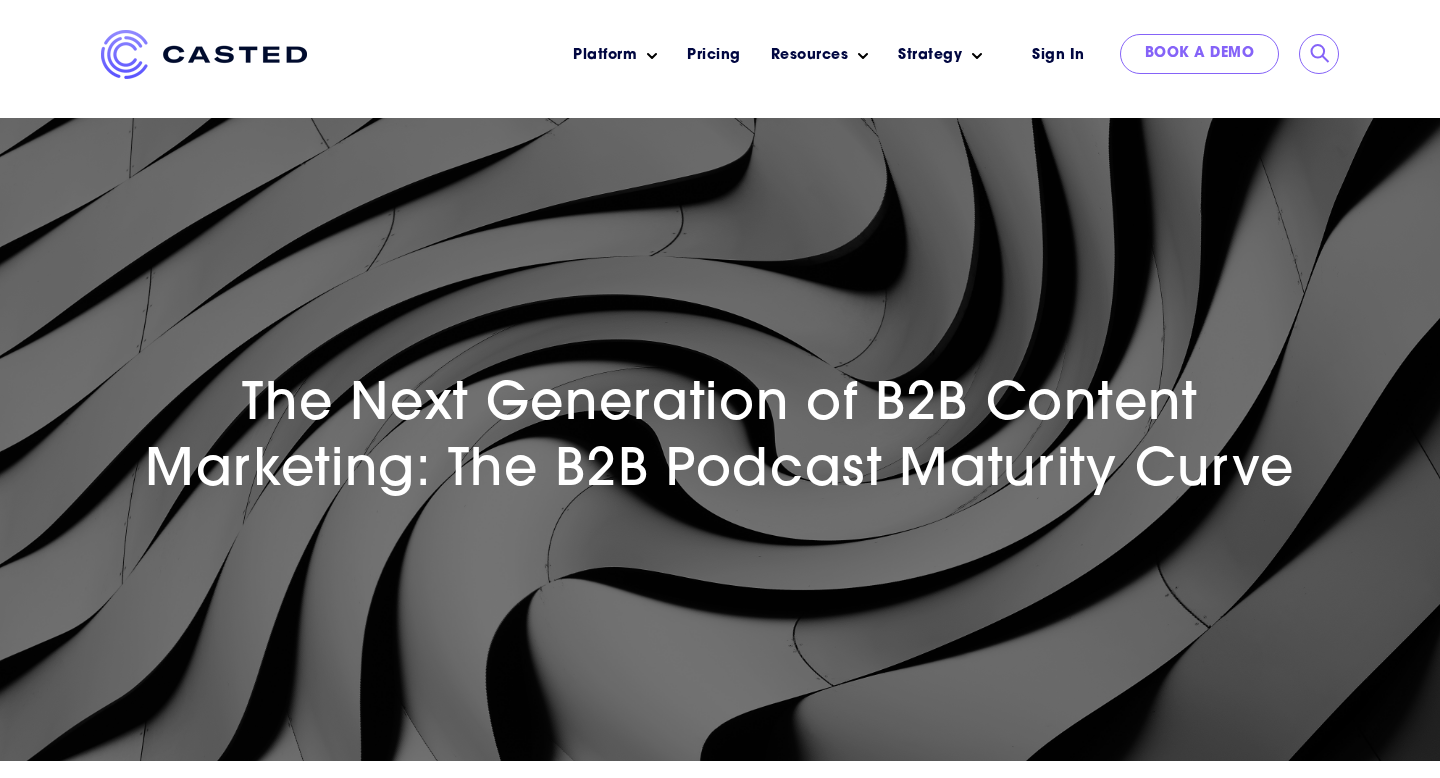 scroll, scrollTop: 0, scrollLeft: 0, axis: both 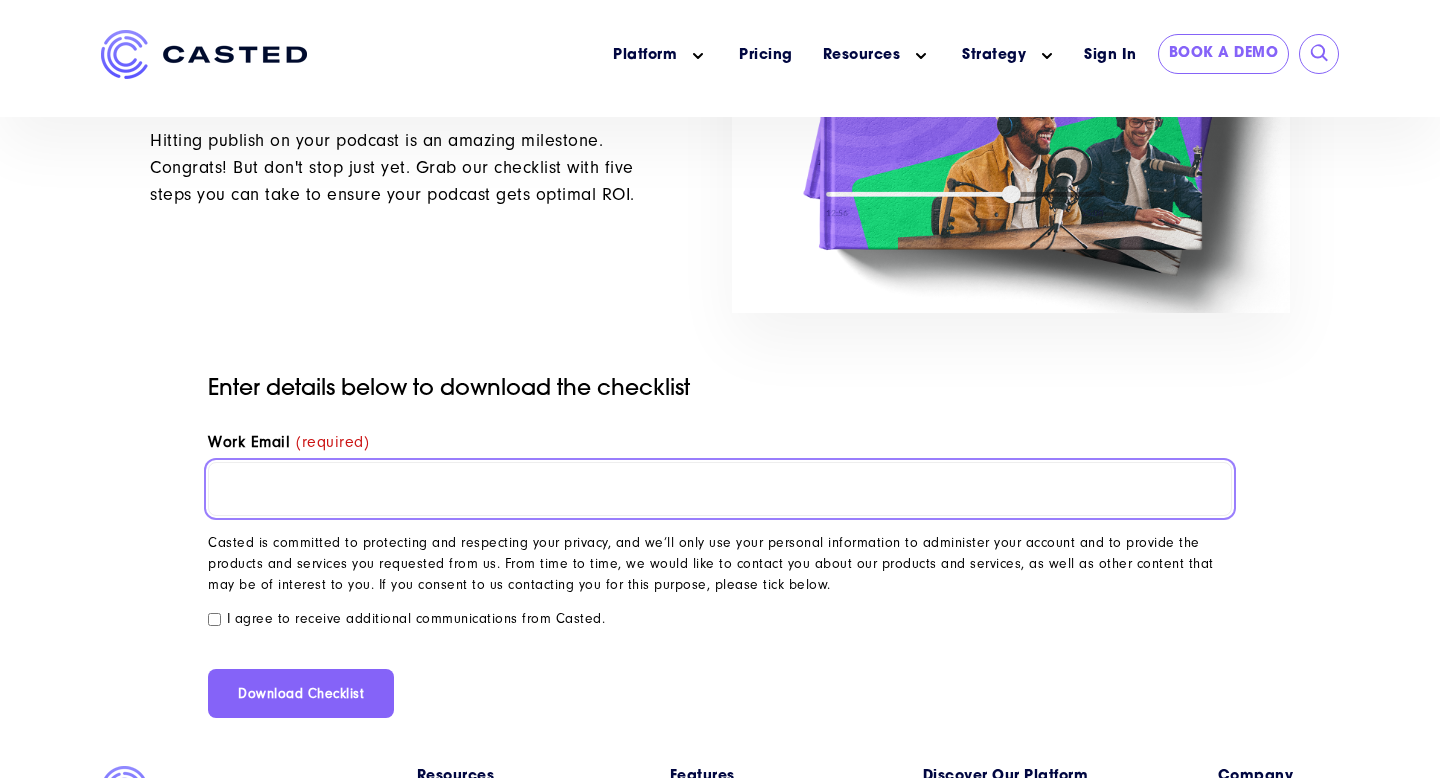 click on "Work Email *" at bounding box center [720, 489] 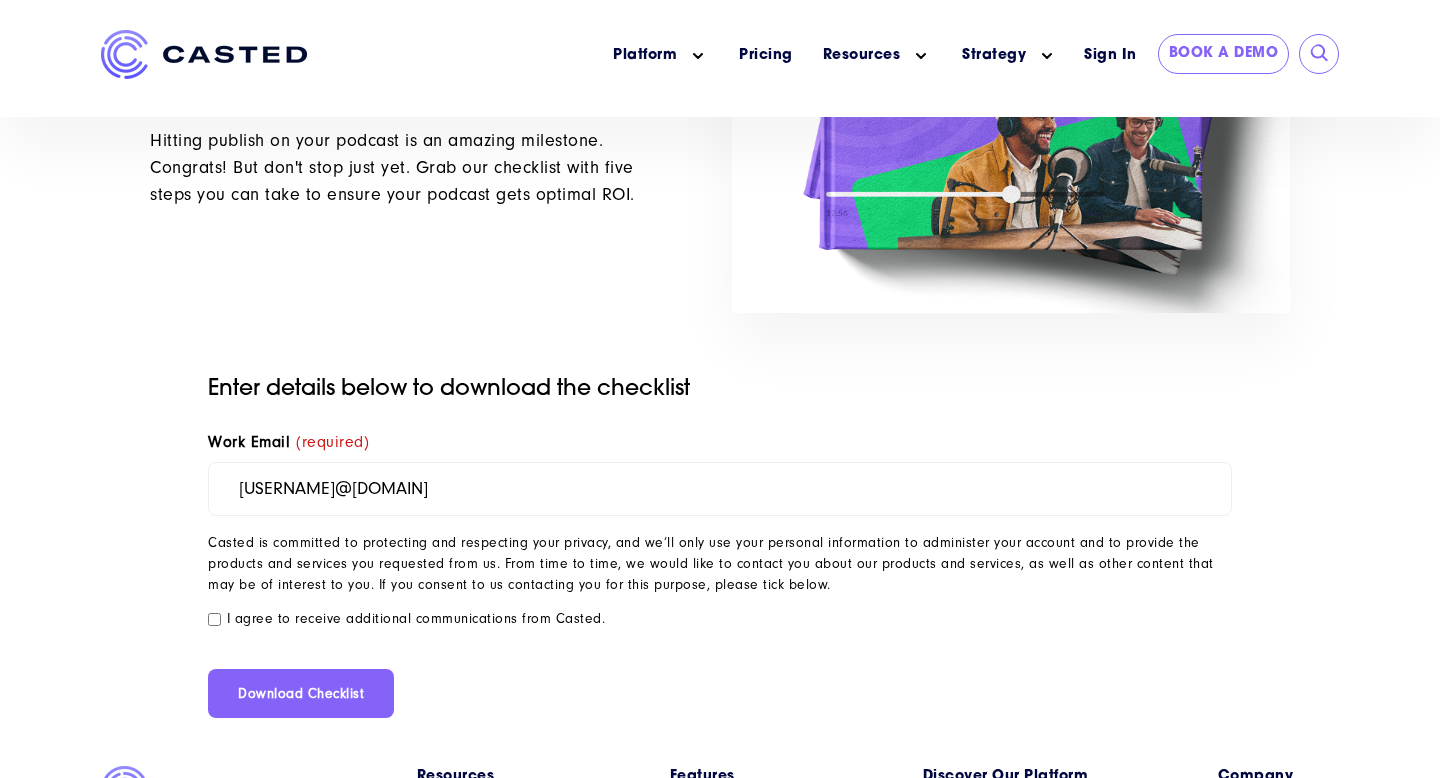 click on "I agree to receive additional communications from Casted." at bounding box center (720, 618) 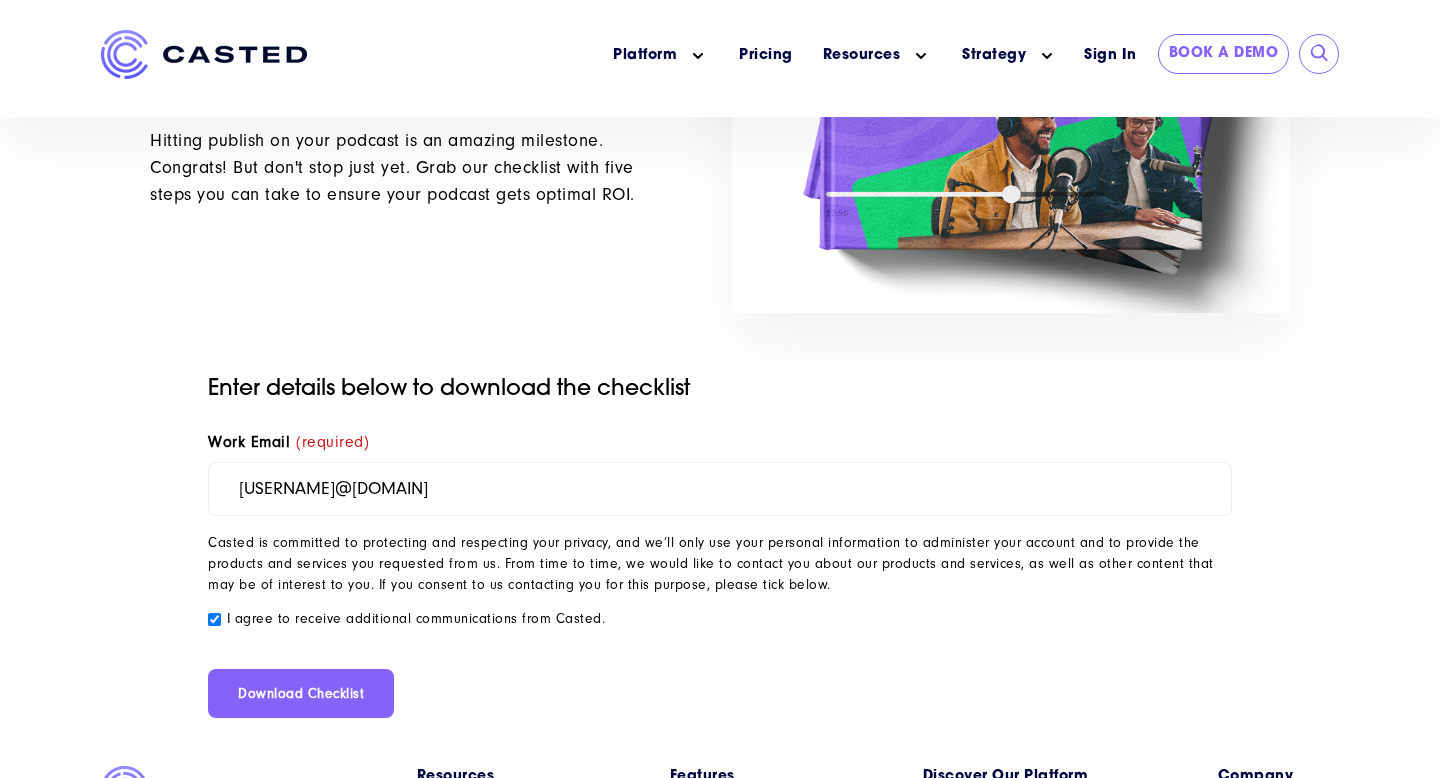 click on "Download Checklist" at bounding box center (301, 694) 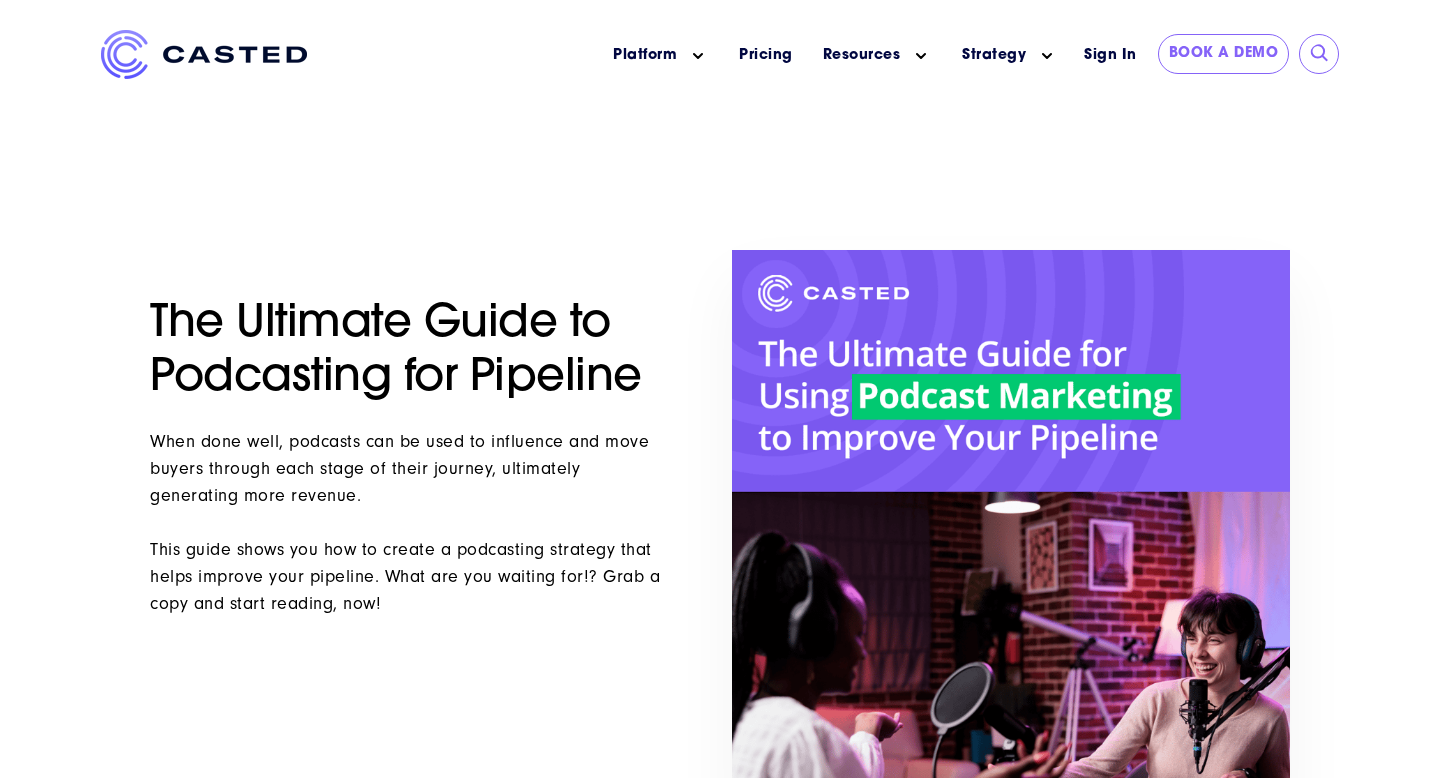 scroll, scrollTop: 0, scrollLeft: 0, axis: both 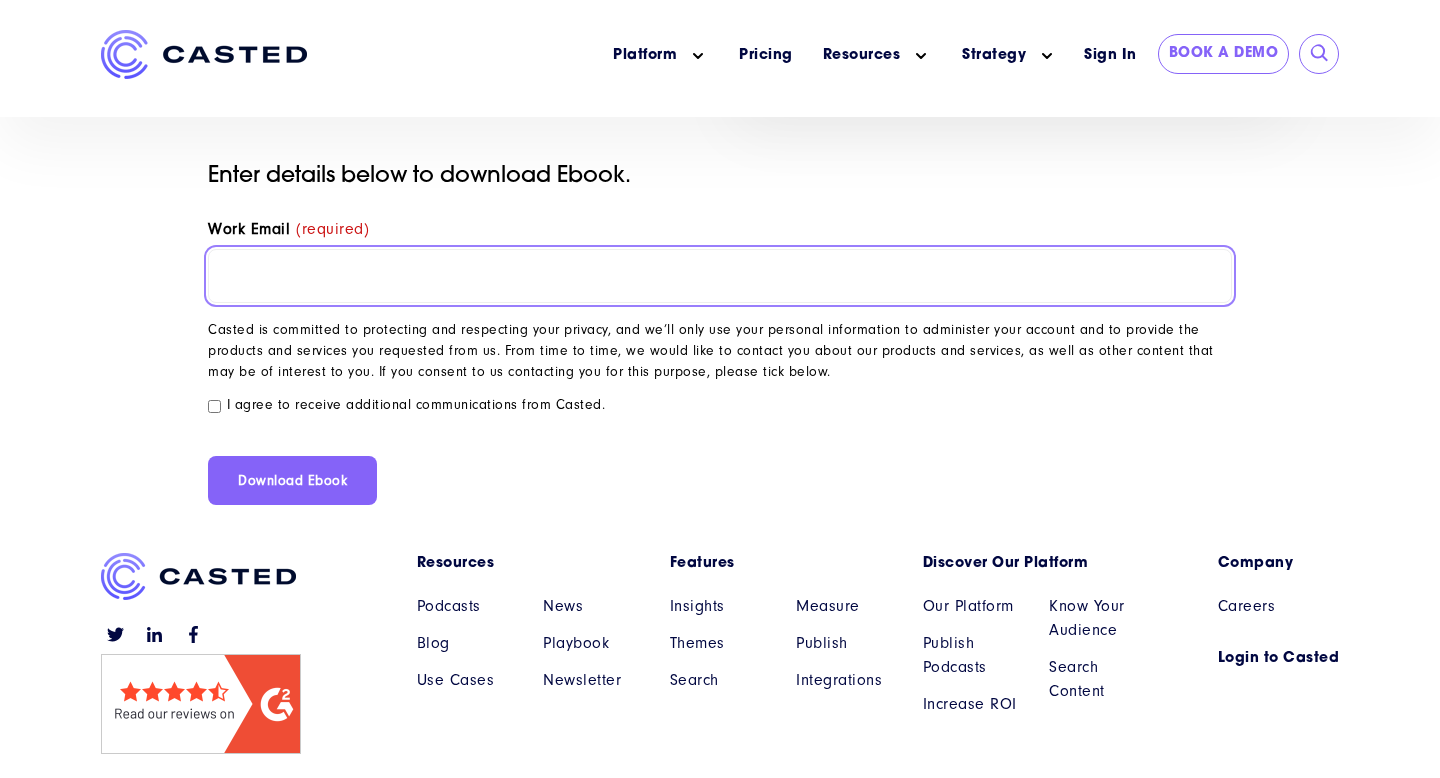click on "Work Email *" at bounding box center [720, 276] 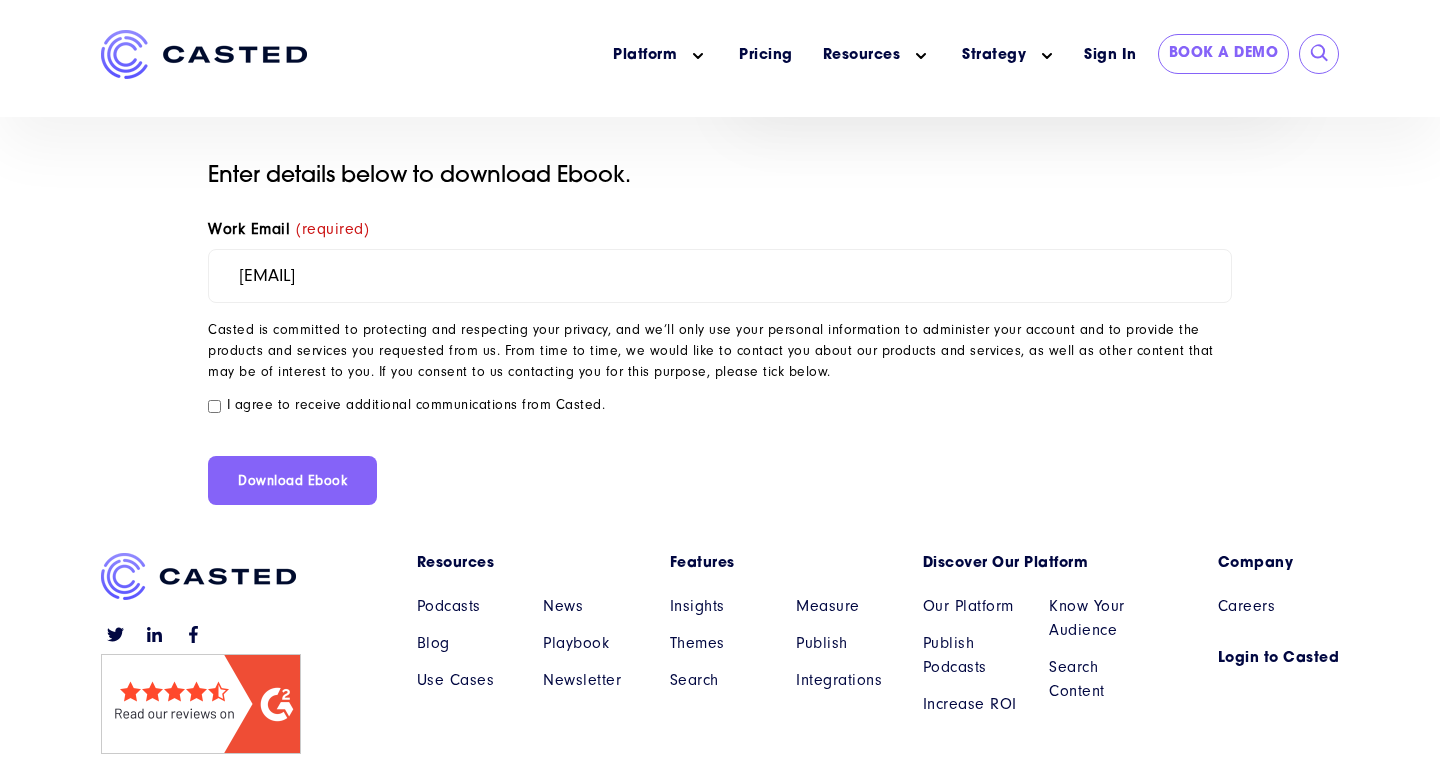 click on "I agree to receive additional communications from Casted." at bounding box center (214, 406) 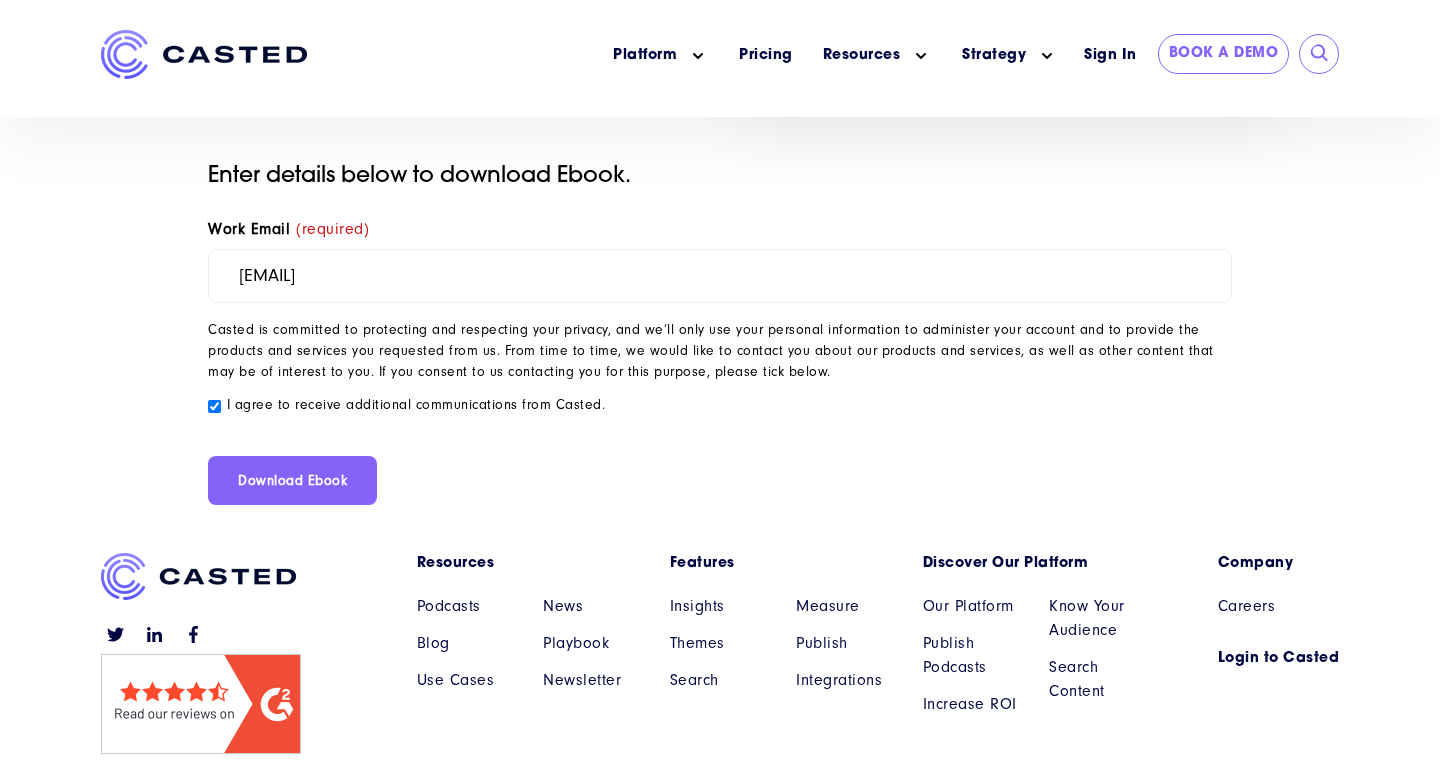 click on "Download Ebook" at bounding box center (292, 481) 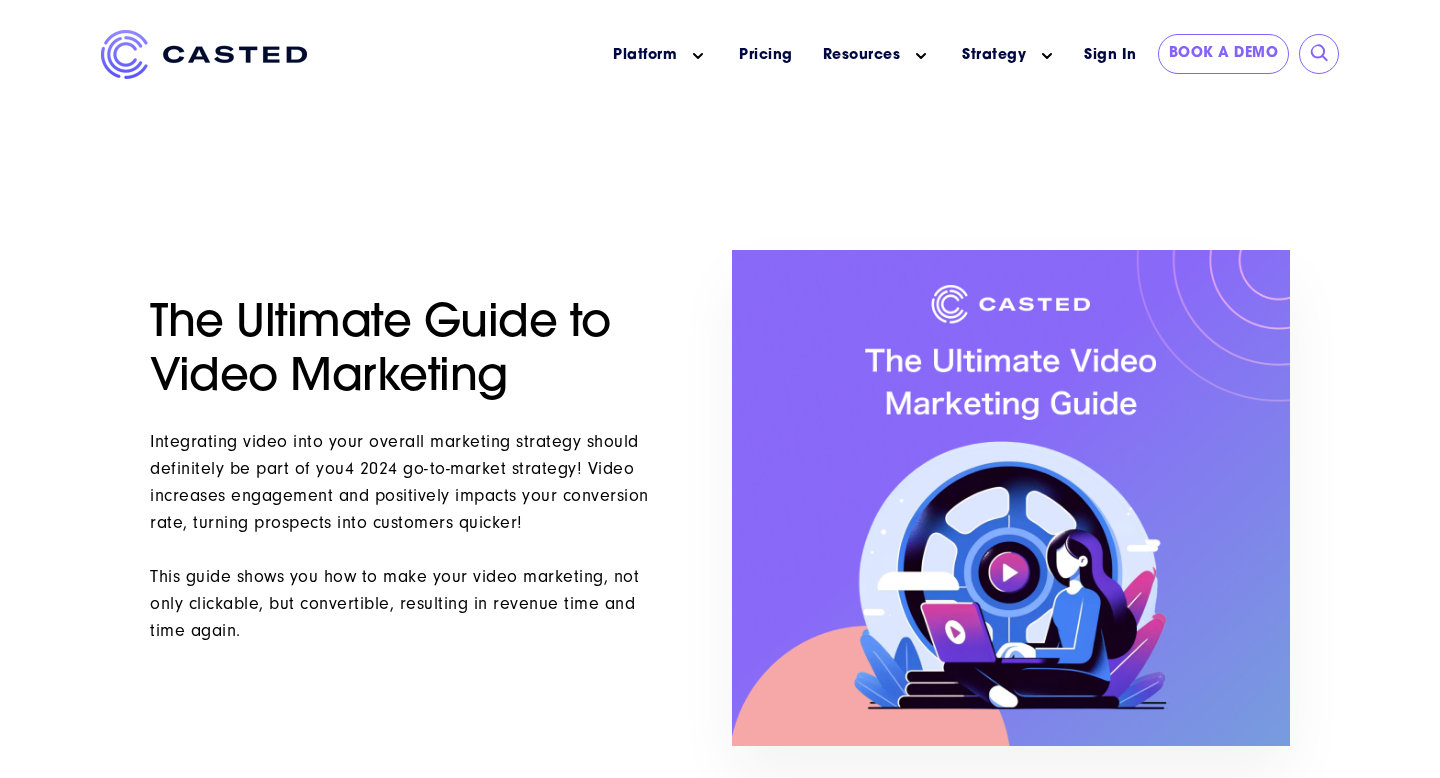 scroll, scrollTop: 0, scrollLeft: 0, axis: both 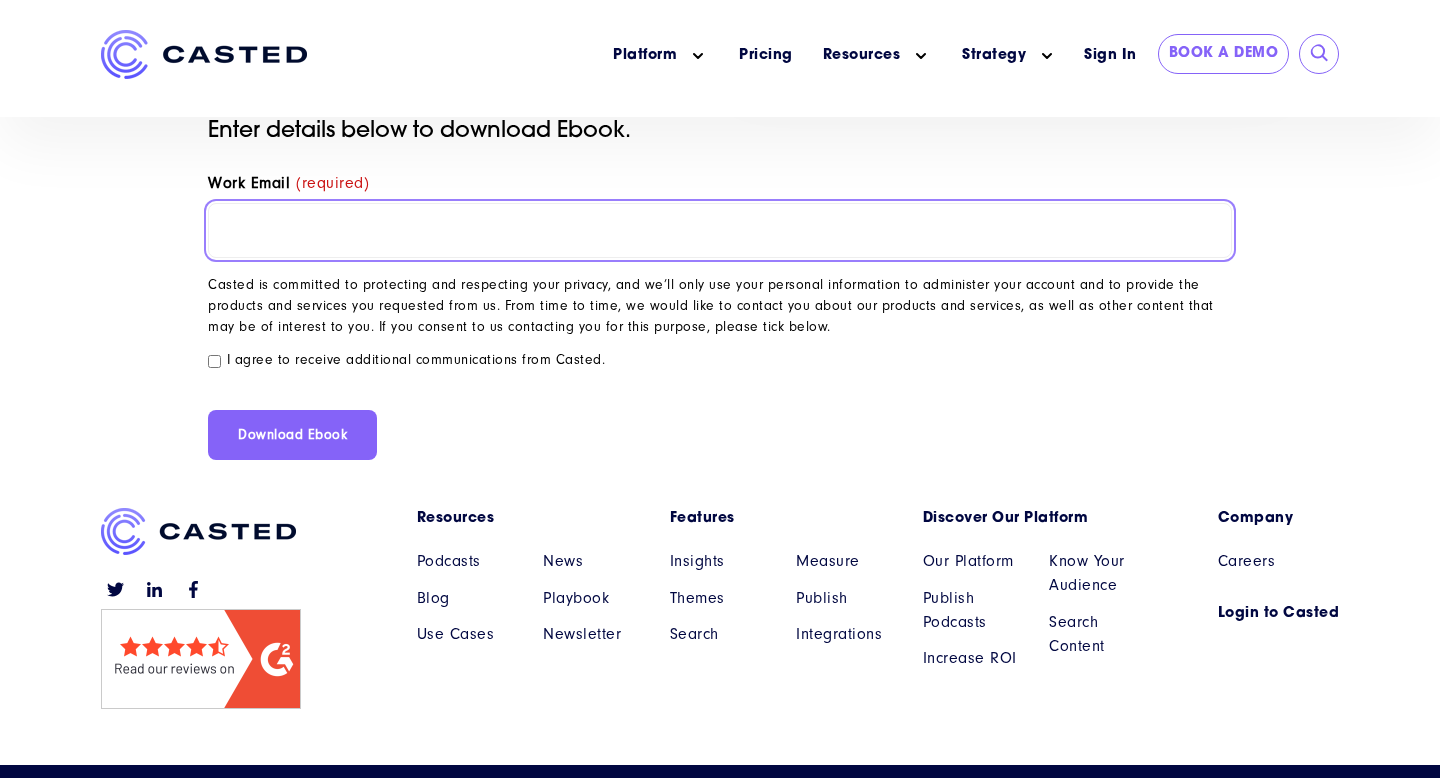 click on "Work Email *" at bounding box center (720, 230) 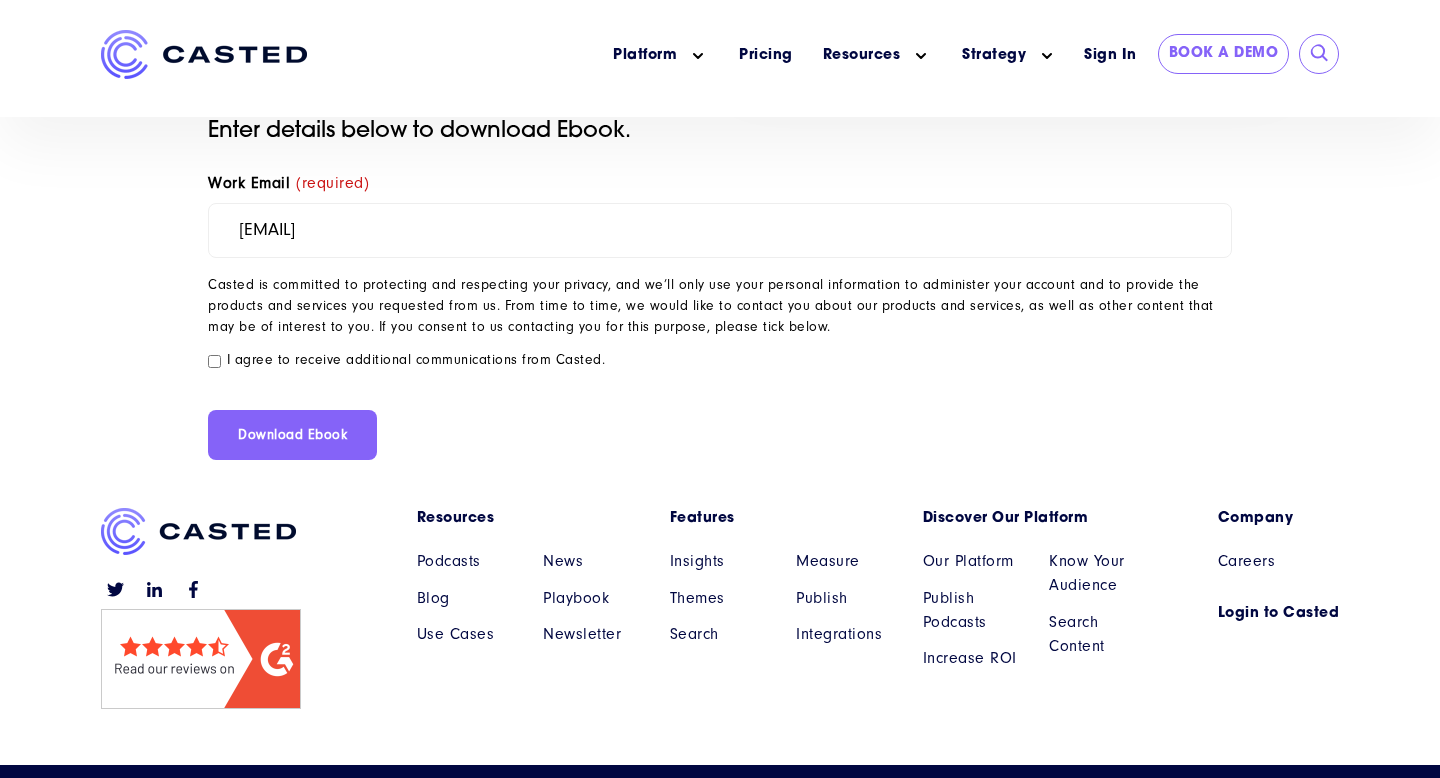 click on "Download Ebook" at bounding box center [292, 435] 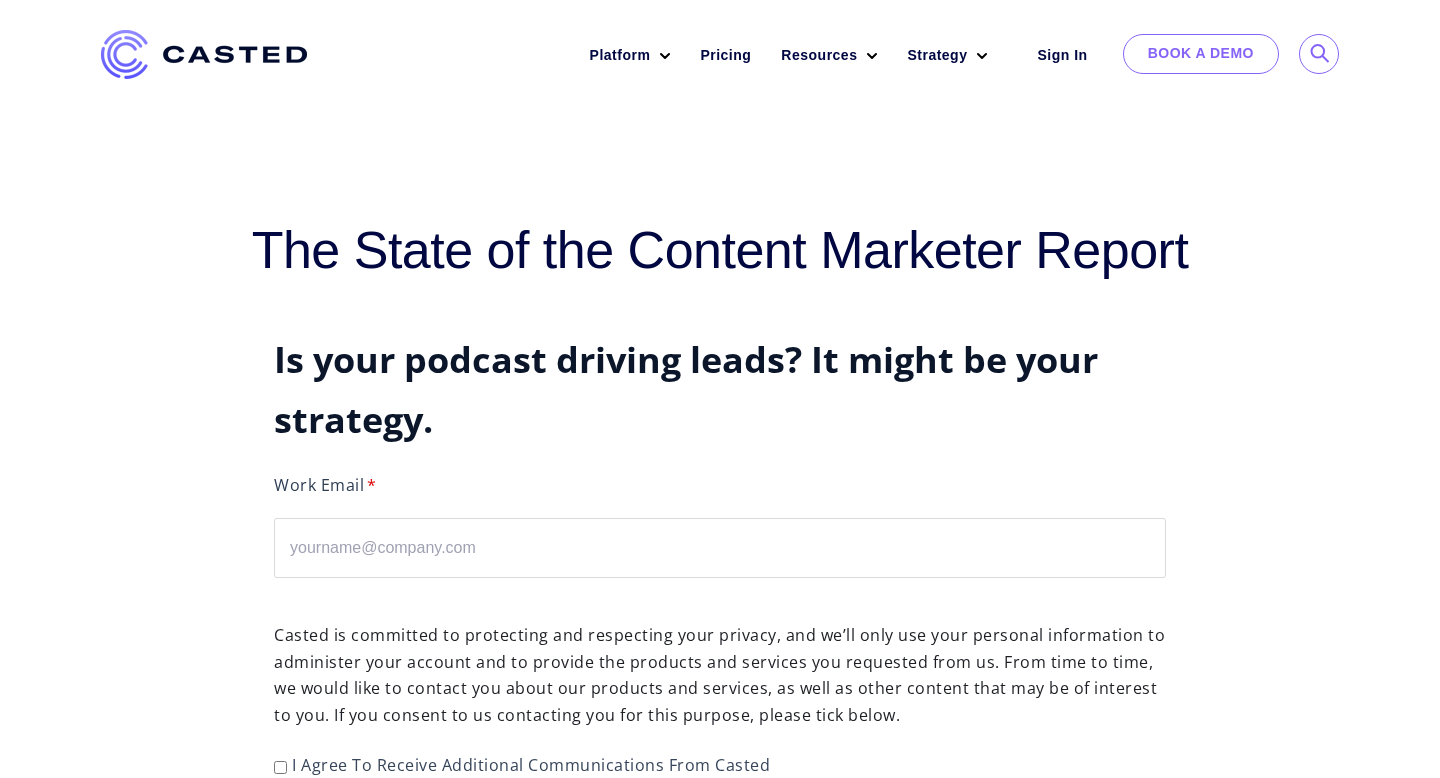 scroll, scrollTop: 0, scrollLeft: 0, axis: both 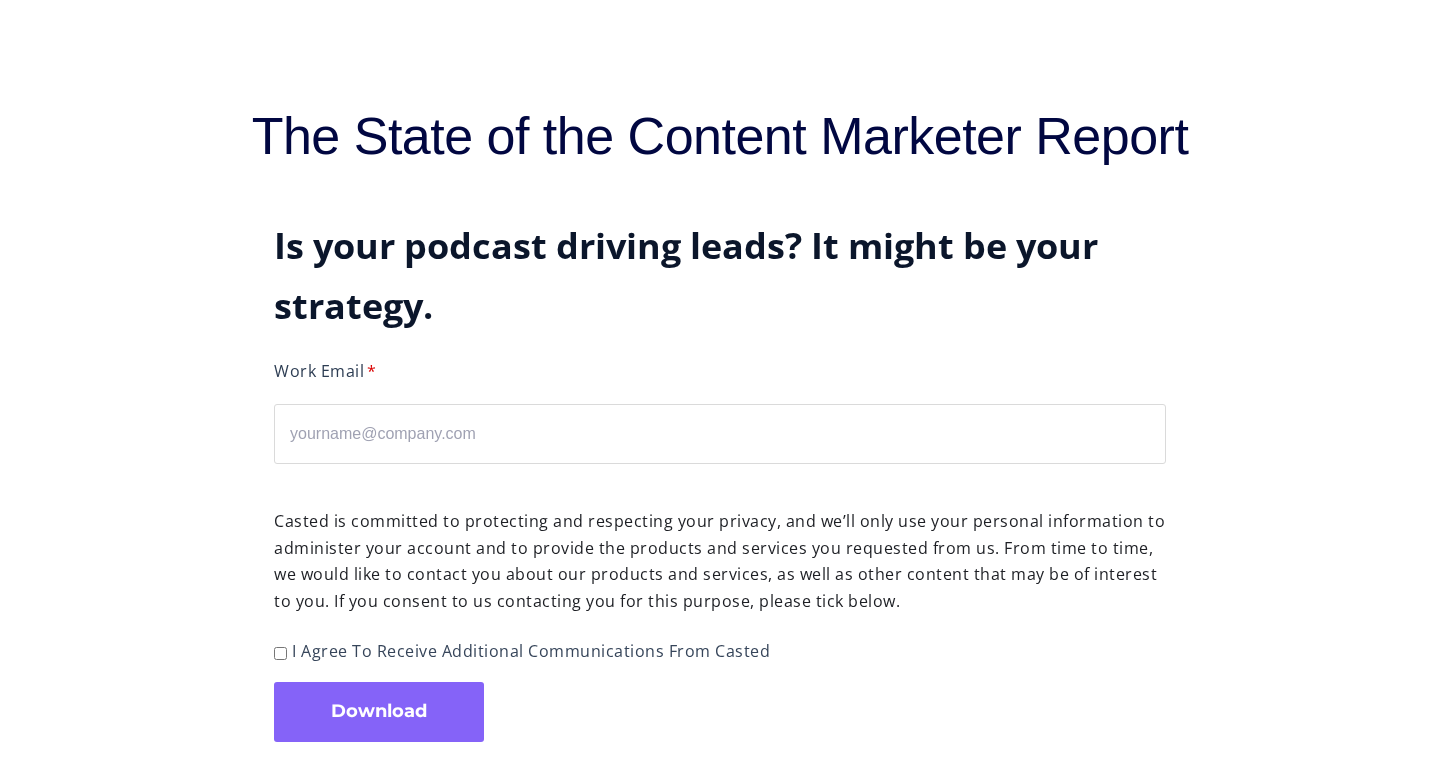 click on "Work Email *" at bounding box center (720, 434) 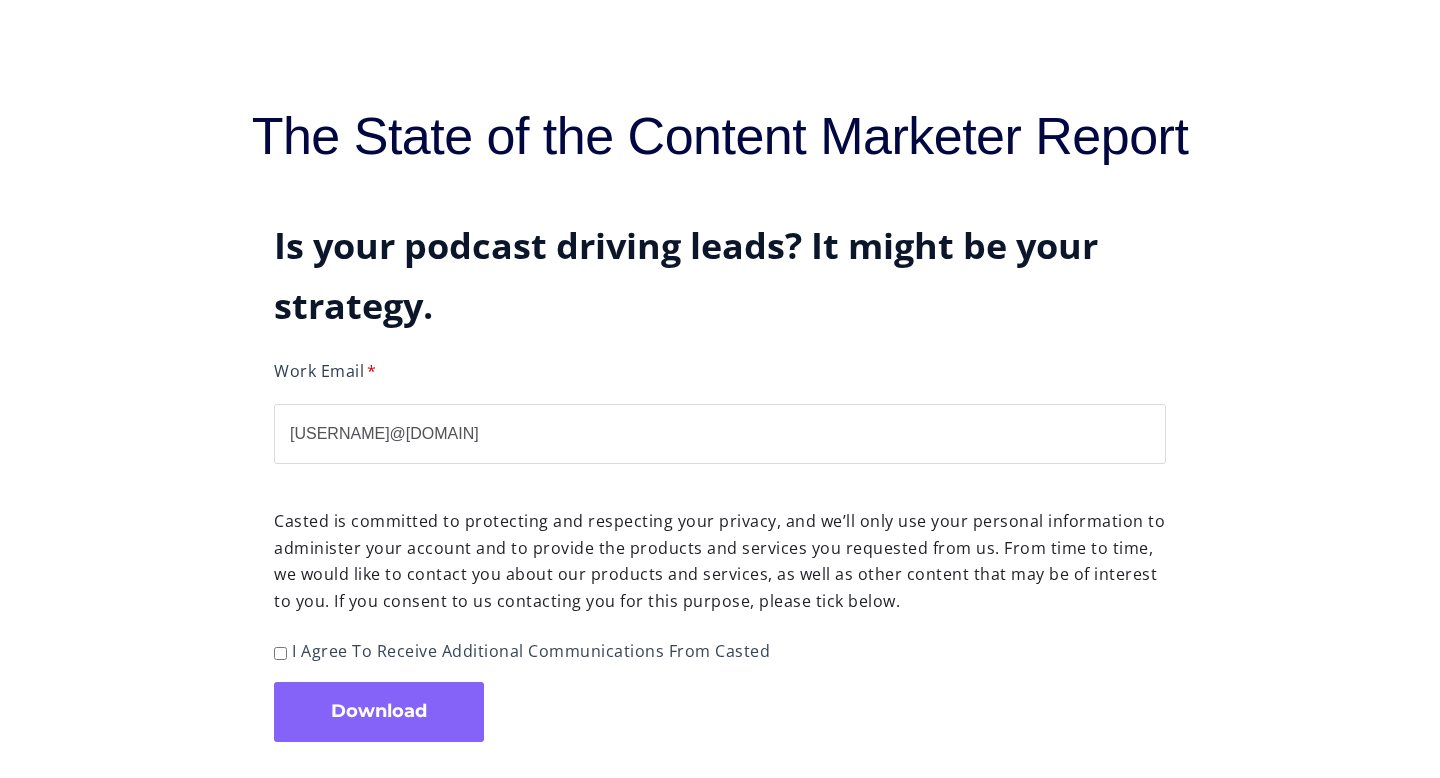 click on "I agree to receive additional communications from Casted" at bounding box center [280, 653] 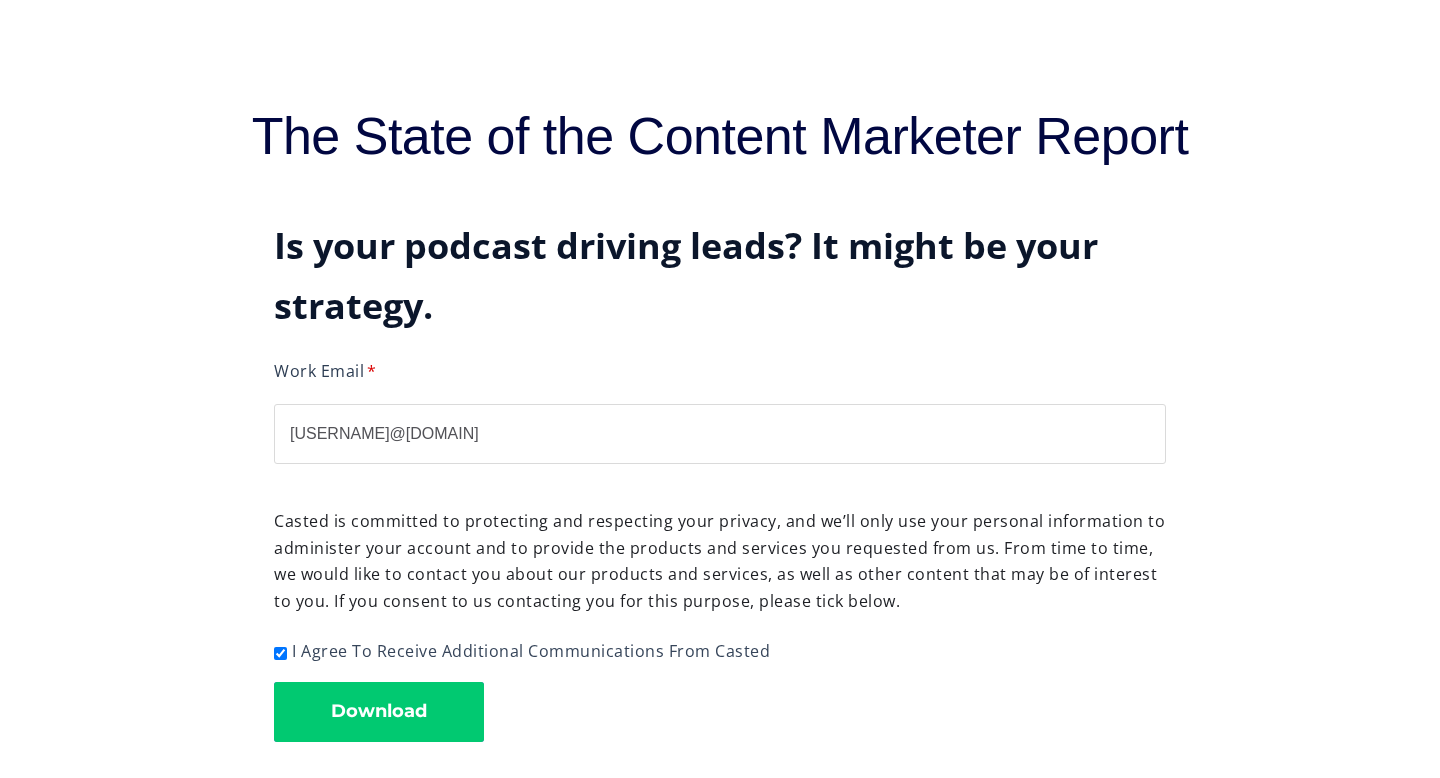 click on "Download" at bounding box center [379, 712] 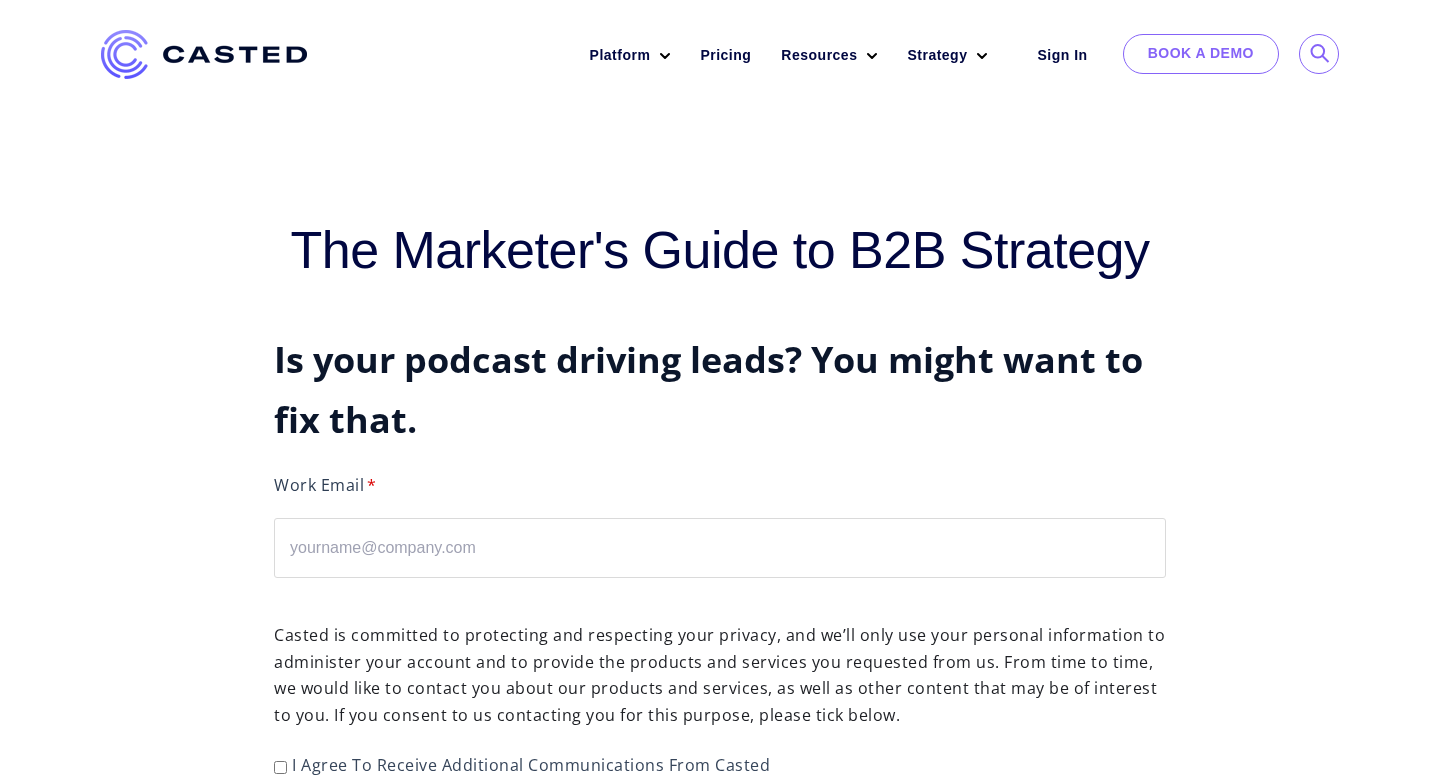 scroll, scrollTop: 0, scrollLeft: 0, axis: both 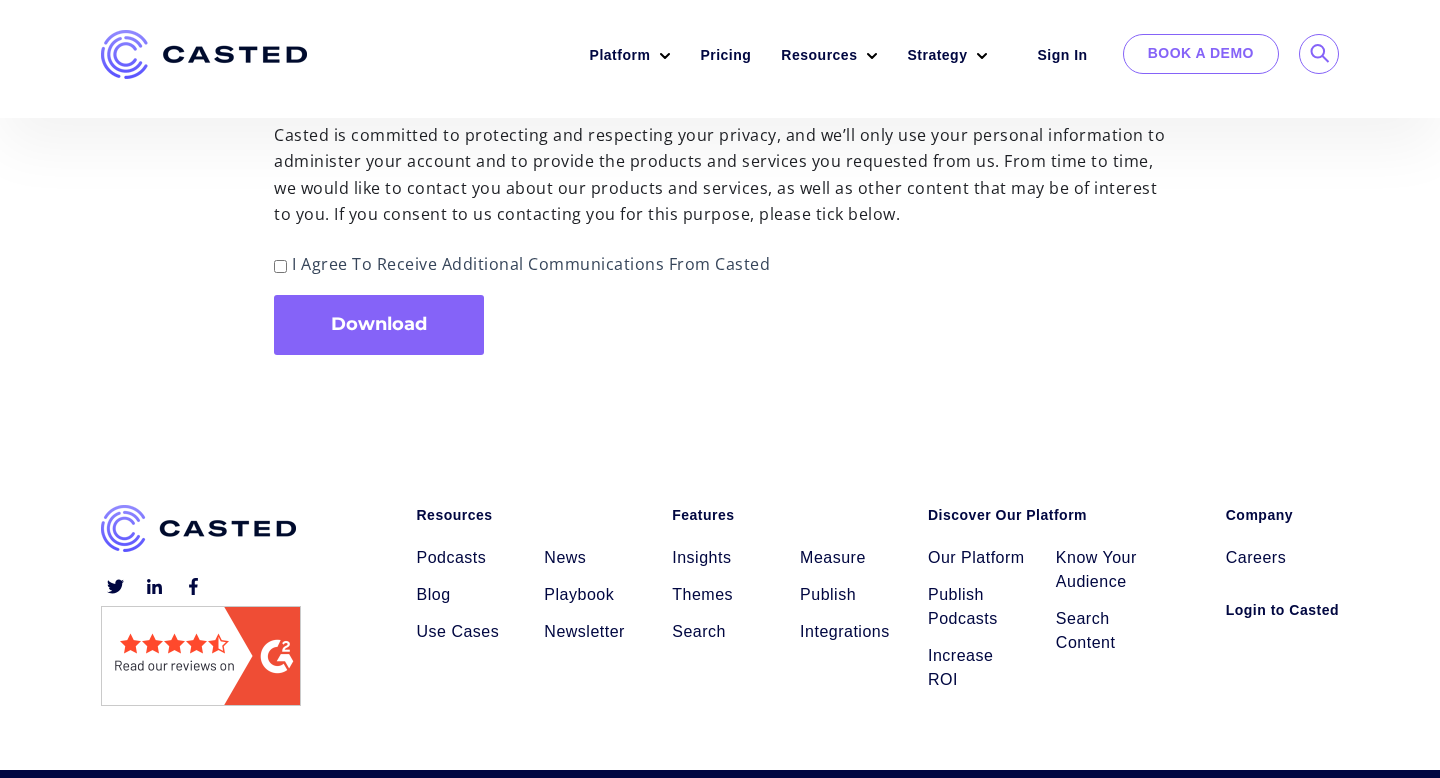 click on "I agree to receive additional communications from Casted" at bounding box center (280, 266) 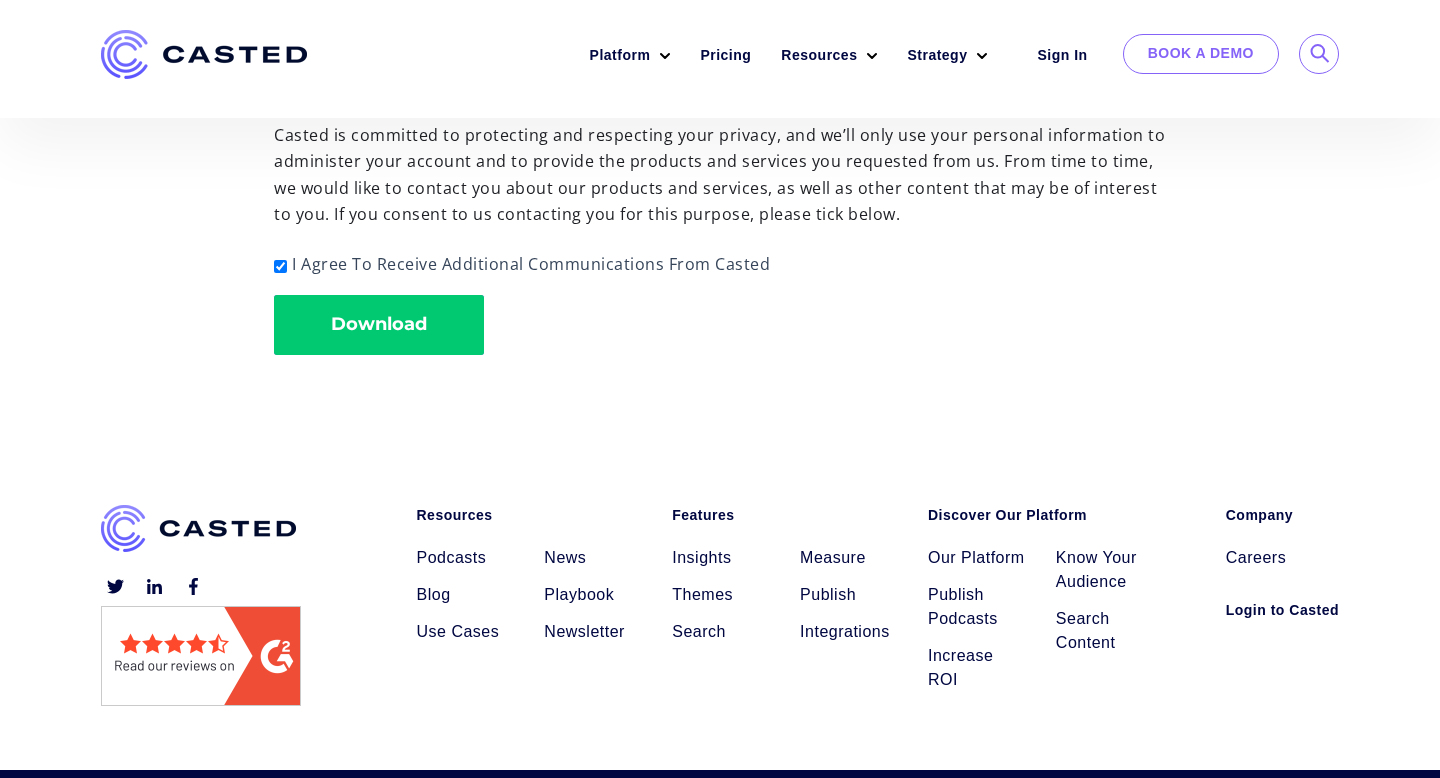 click on "Download" at bounding box center (379, 325) 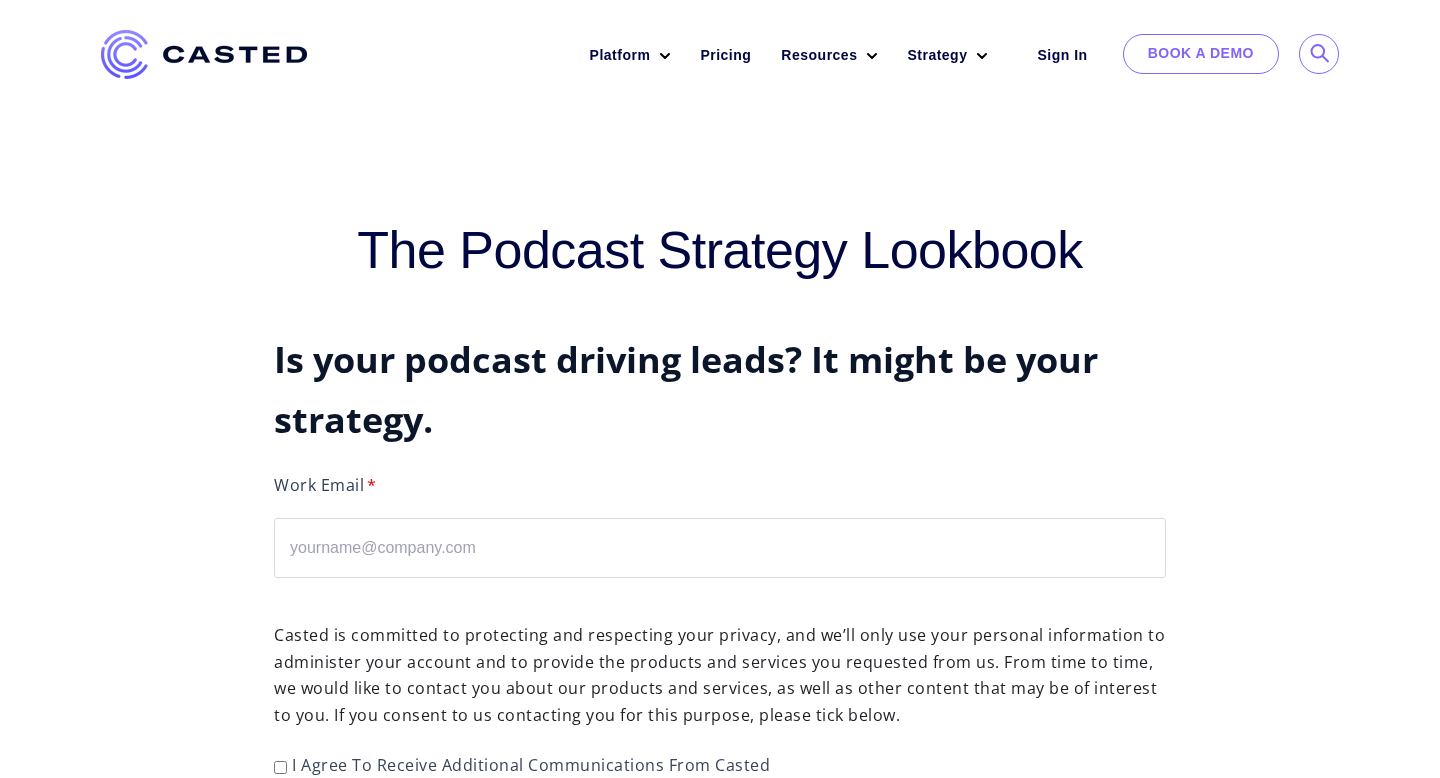 scroll, scrollTop: 0, scrollLeft: 0, axis: both 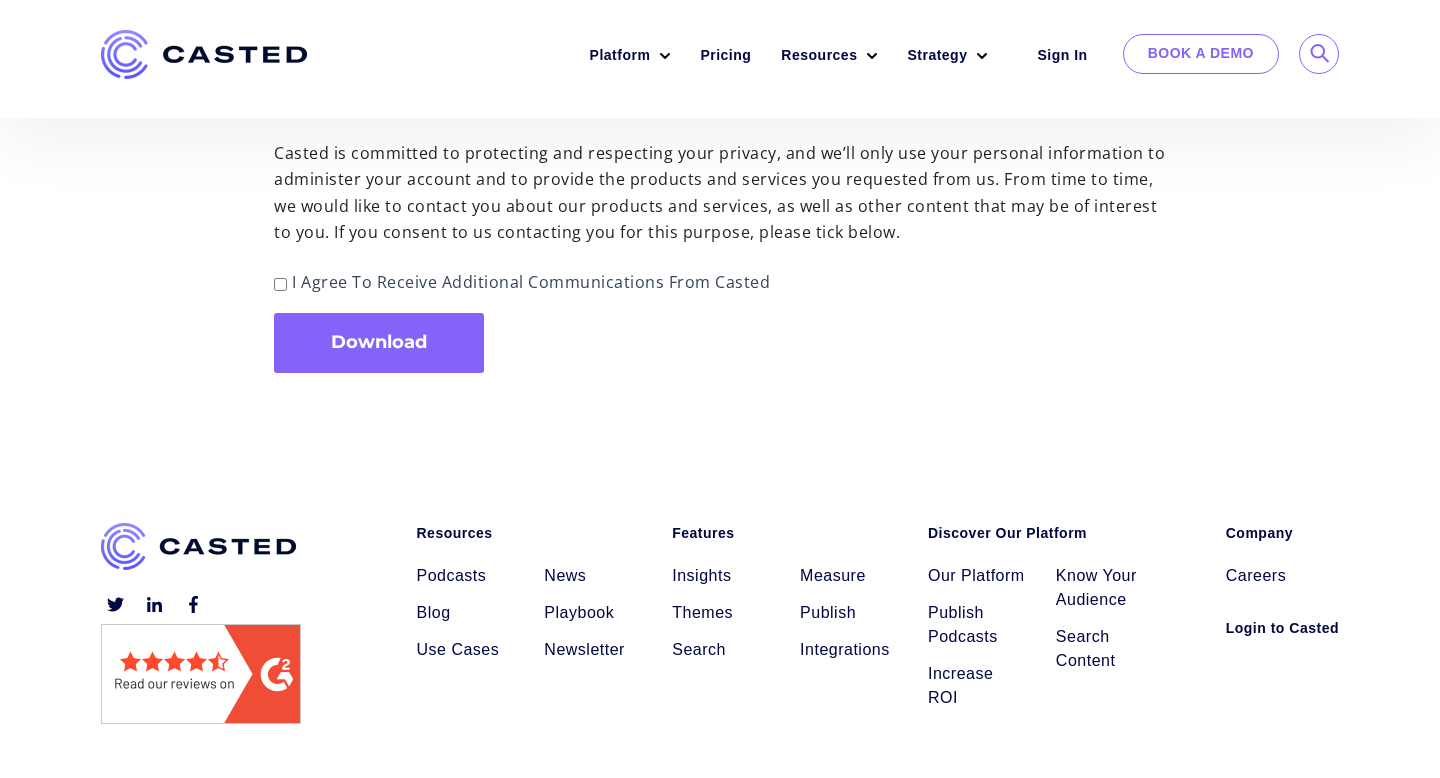 click on "I agree to receive additional communications from Casted" at bounding box center [280, 284] 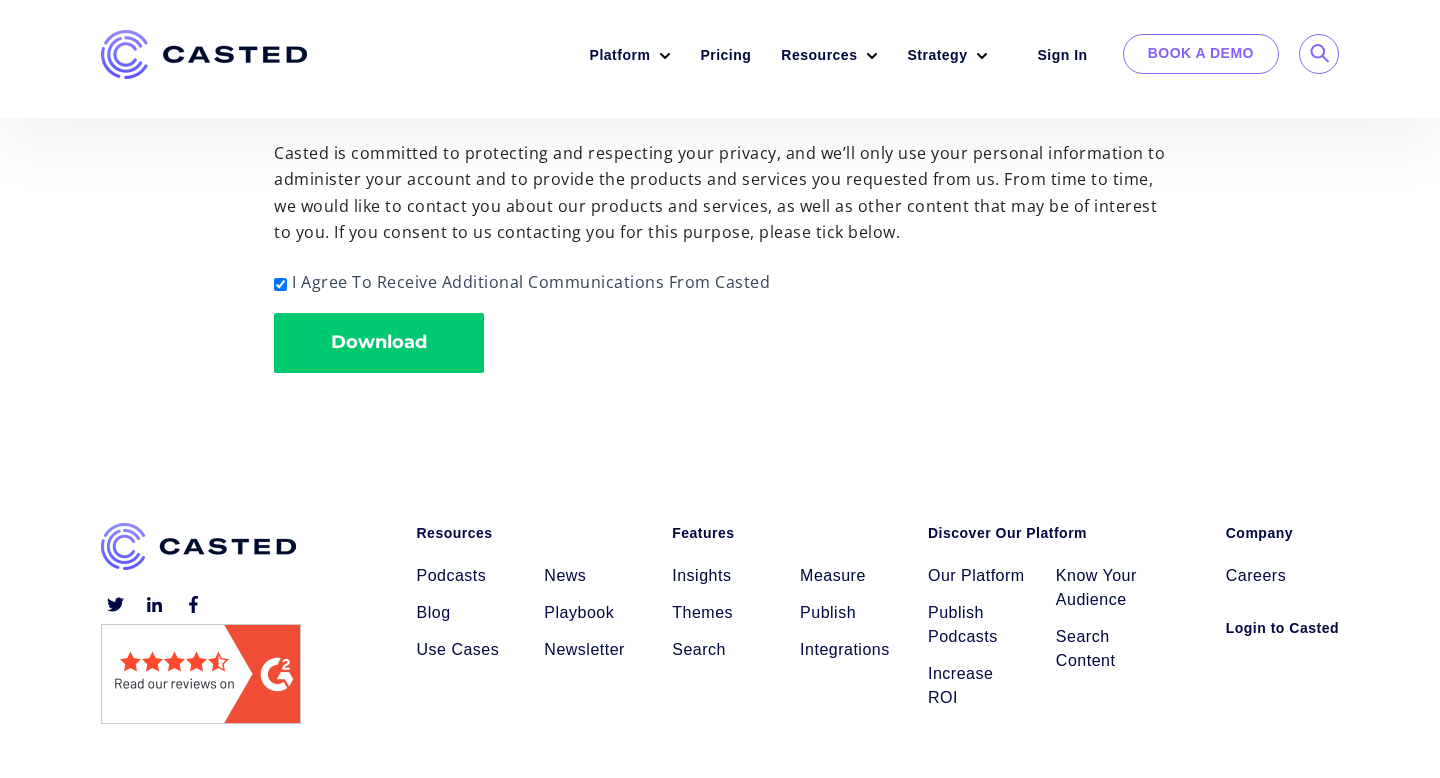 click on "Download" at bounding box center [379, 343] 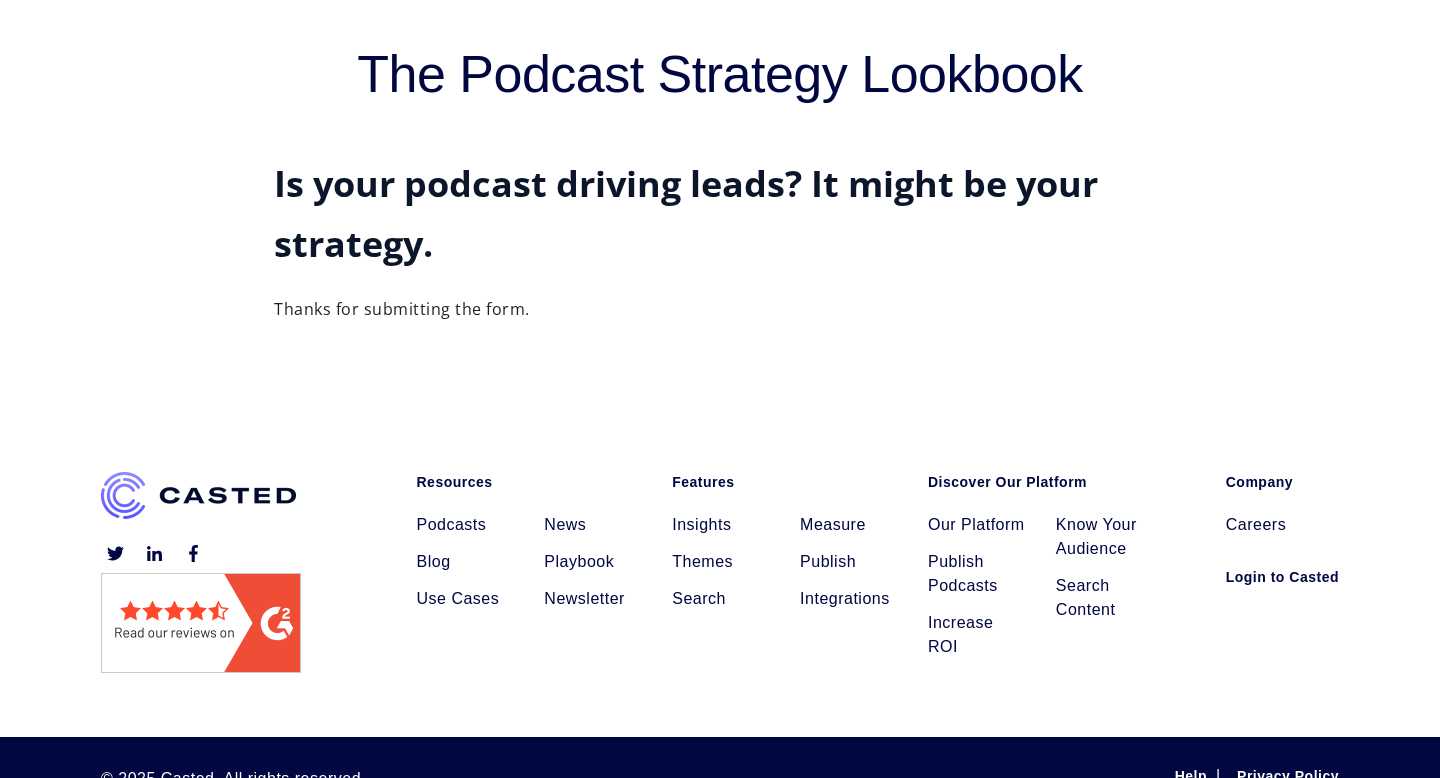 scroll, scrollTop: 180, scrollLeft: 0, axis: vertical 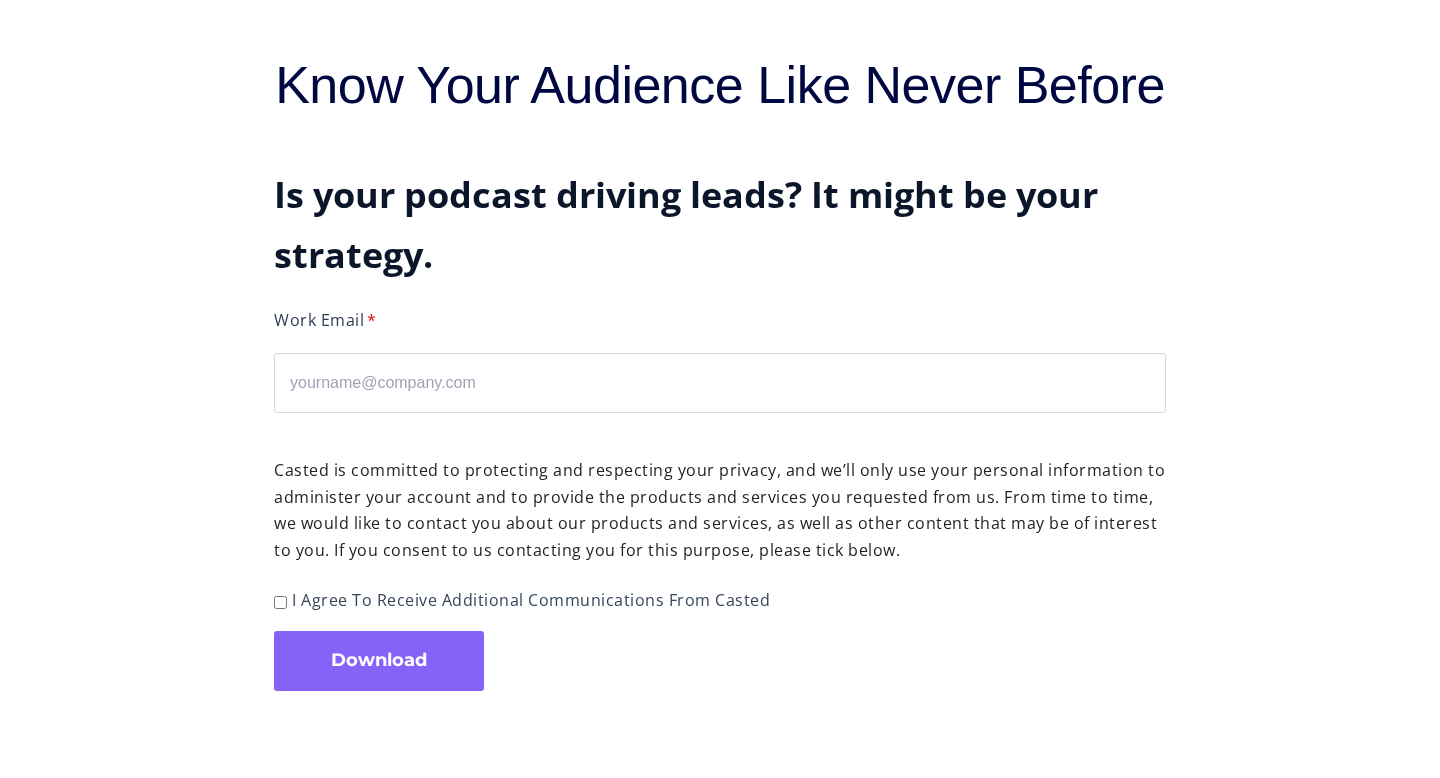 click on "Work Email *" at bounding box center (720, 383) 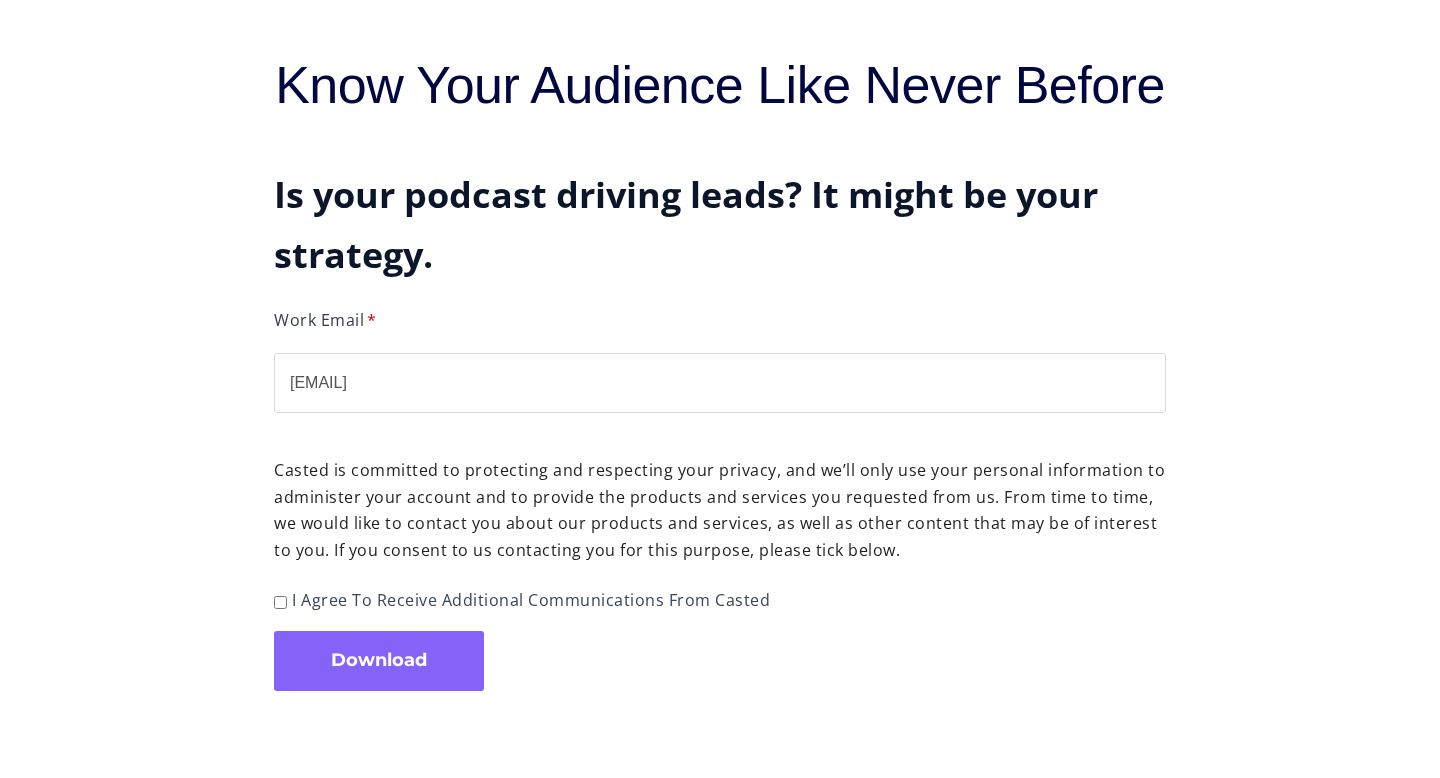 click on "I agree to receive additional communications from Casted" at bounding box center (280, 602) 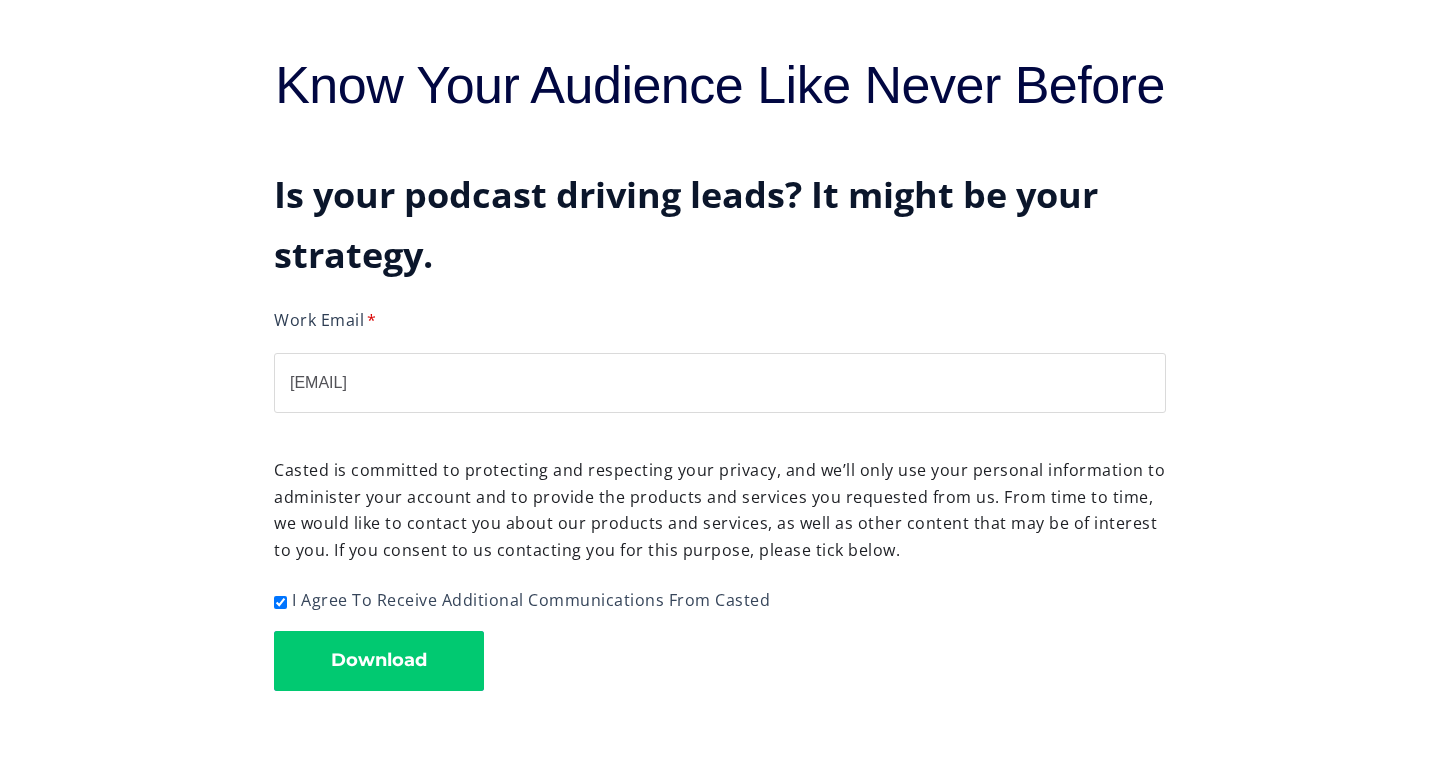 click on "Download" at bounding box center (379, 661) 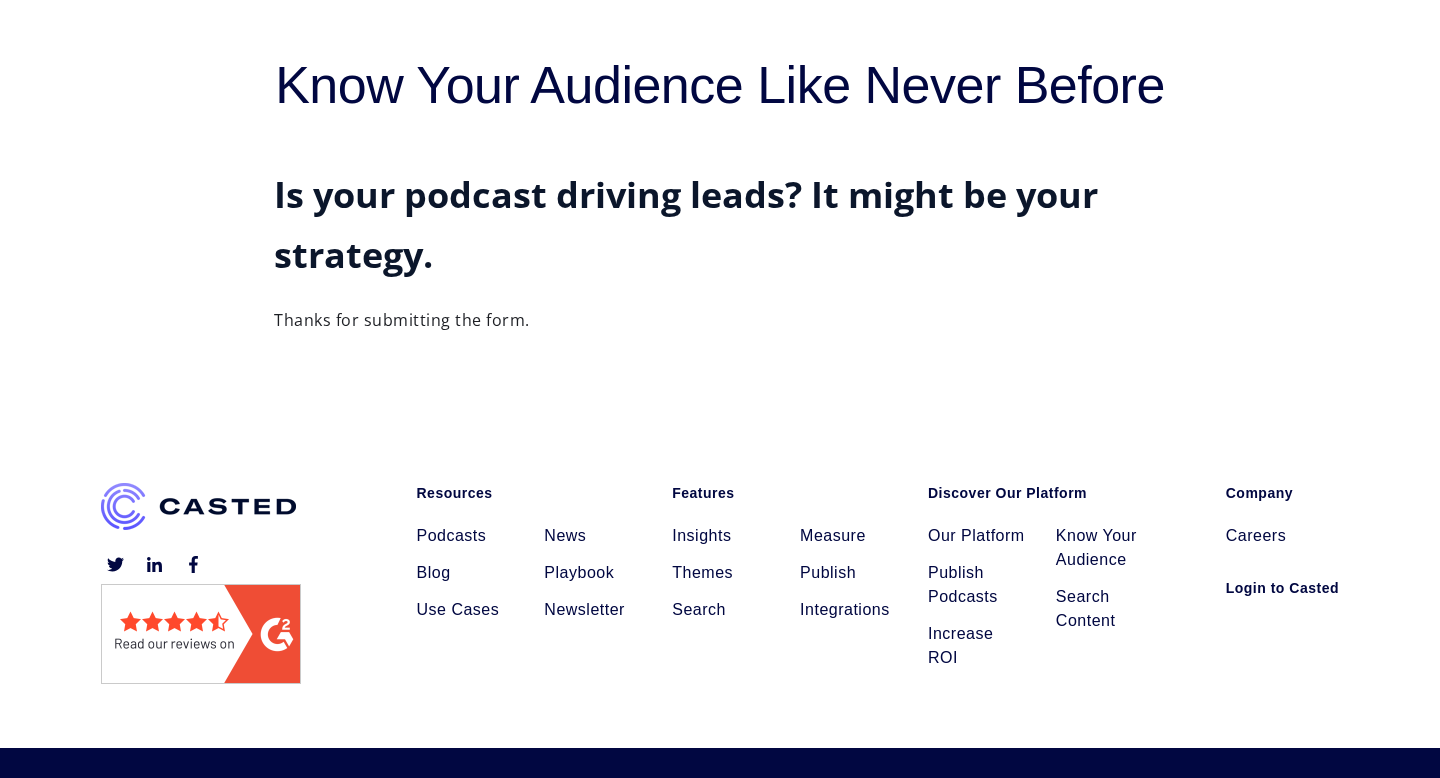 scroll, scrollTop: 0, scrollLeft: 0, axis: both 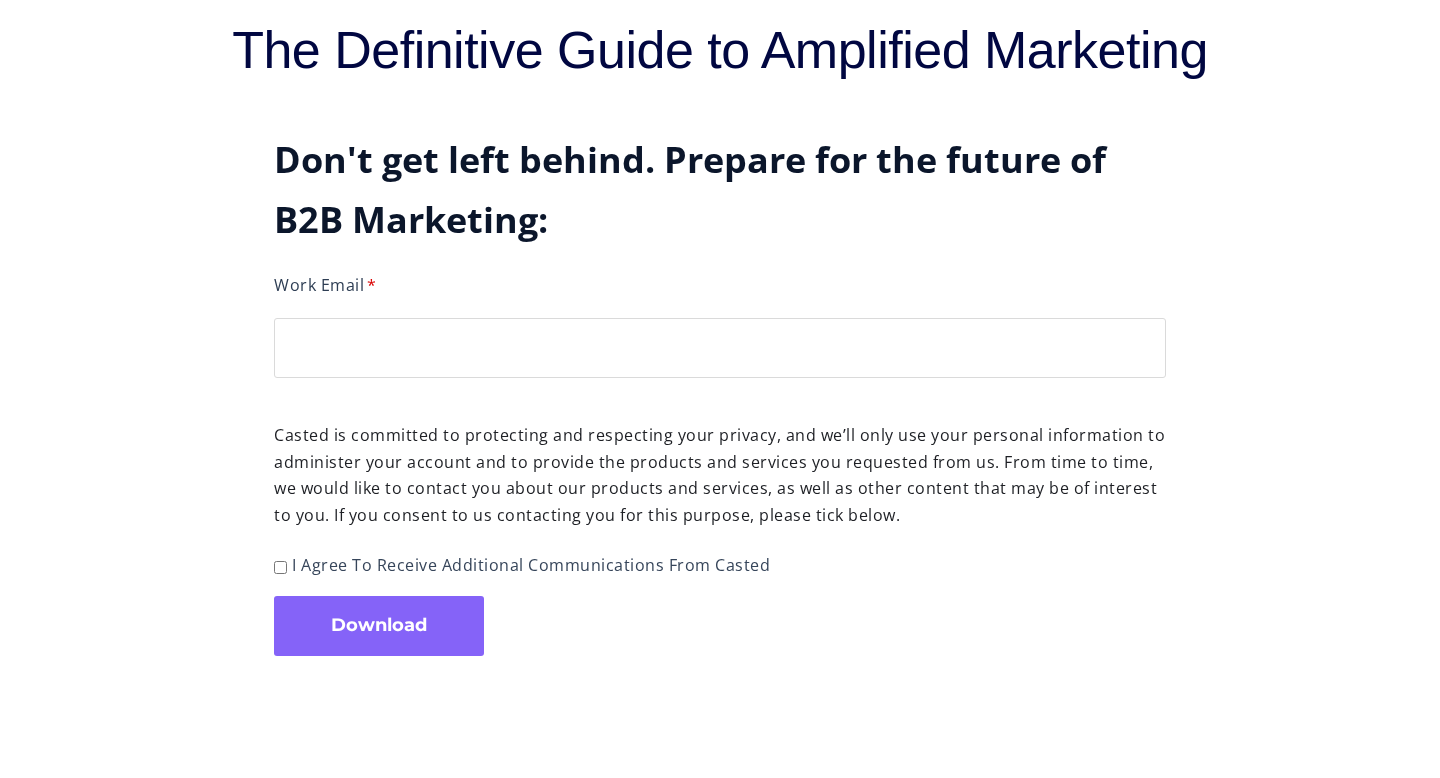 click on "Work Email *" at bounding box center (720, 348) 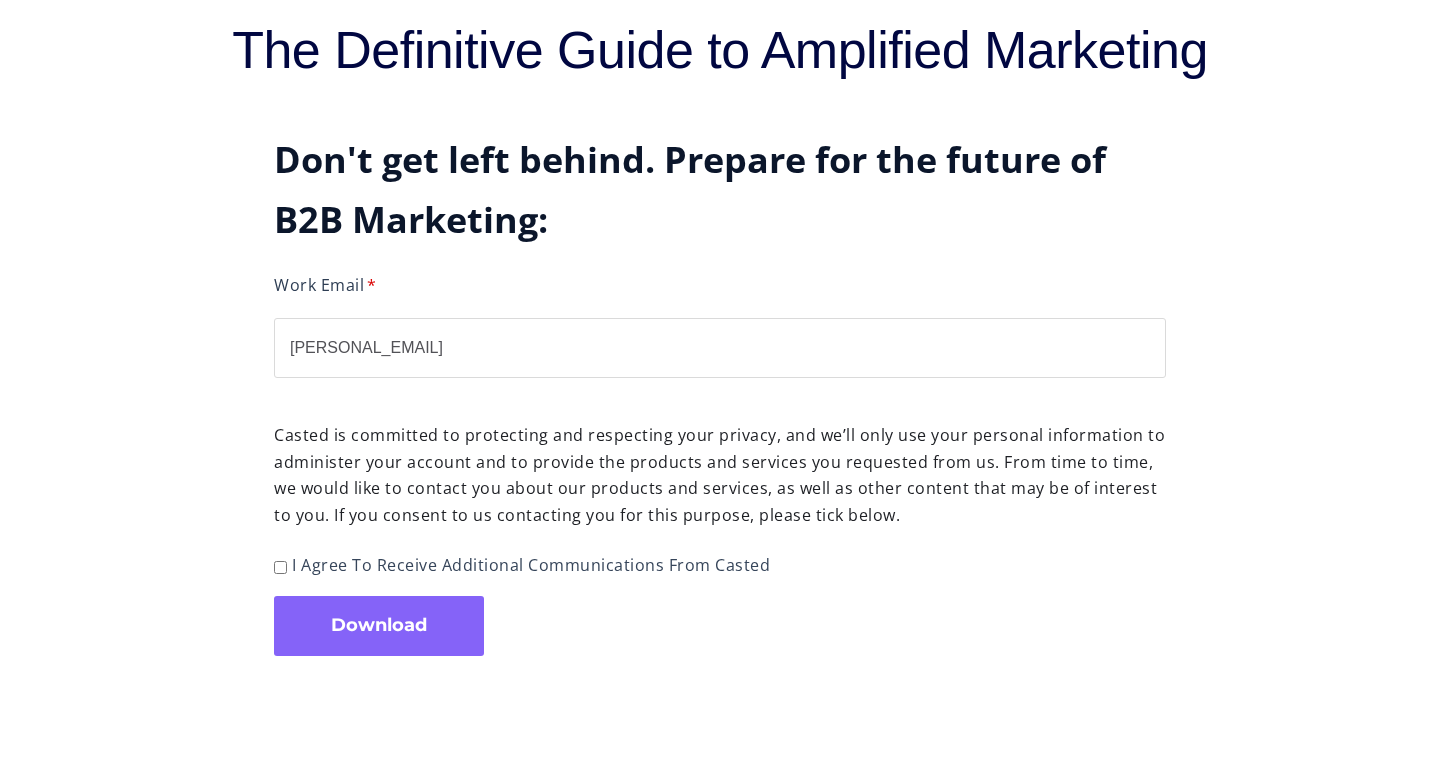 click on "I agree to receive additional communications from Casted" at bounding box center [280, 567] 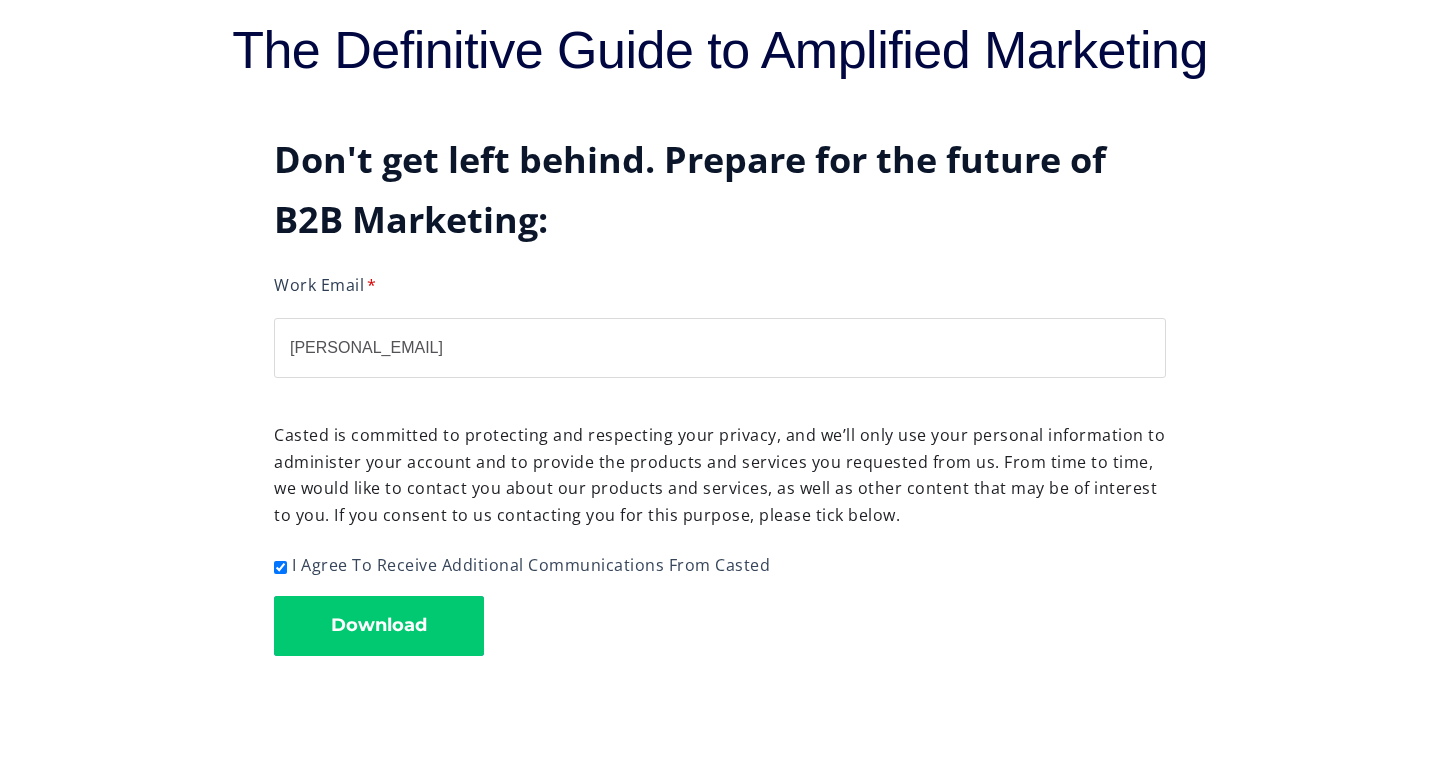 click on "Download" at bounding box center [379, 626] 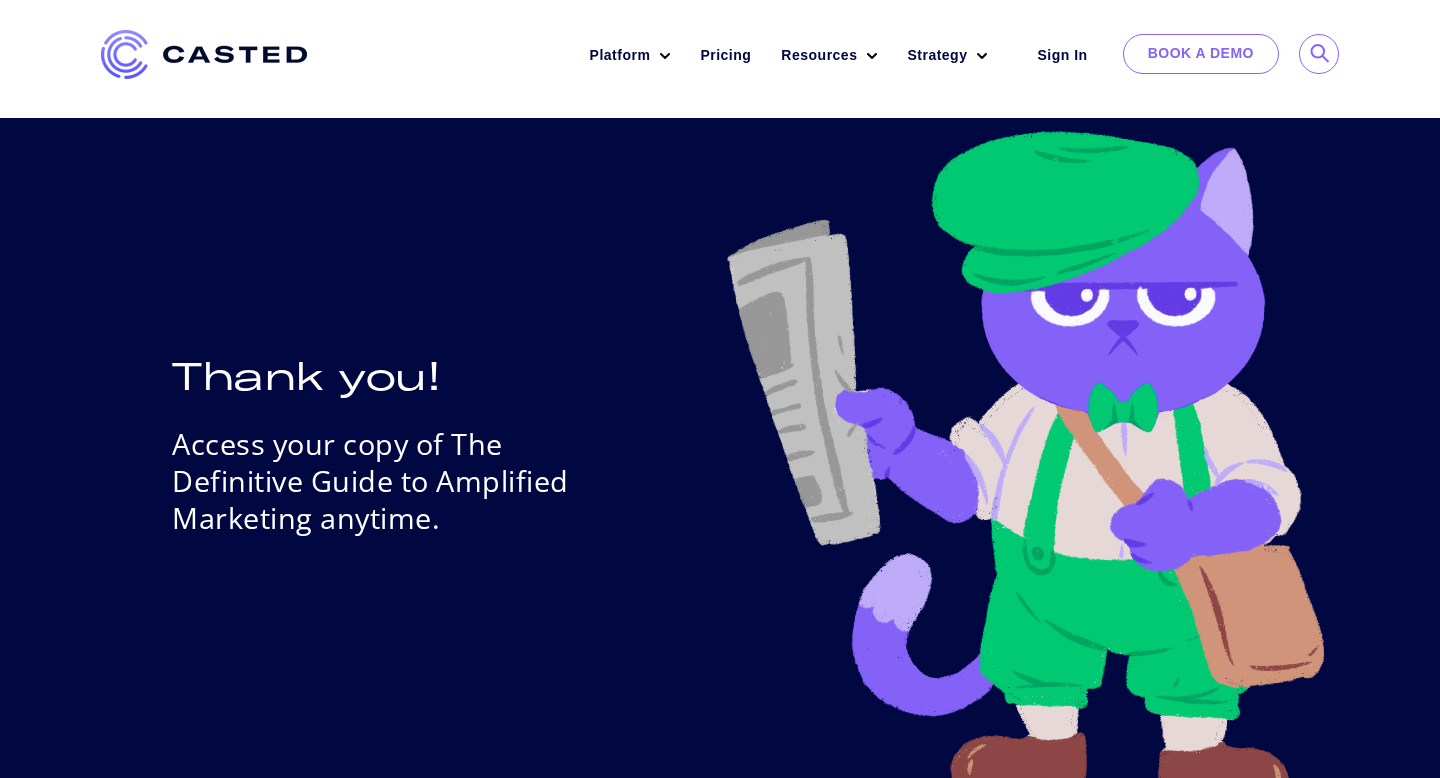 scroll, scrollTop: 0, scrollLeft: 0, axis: both 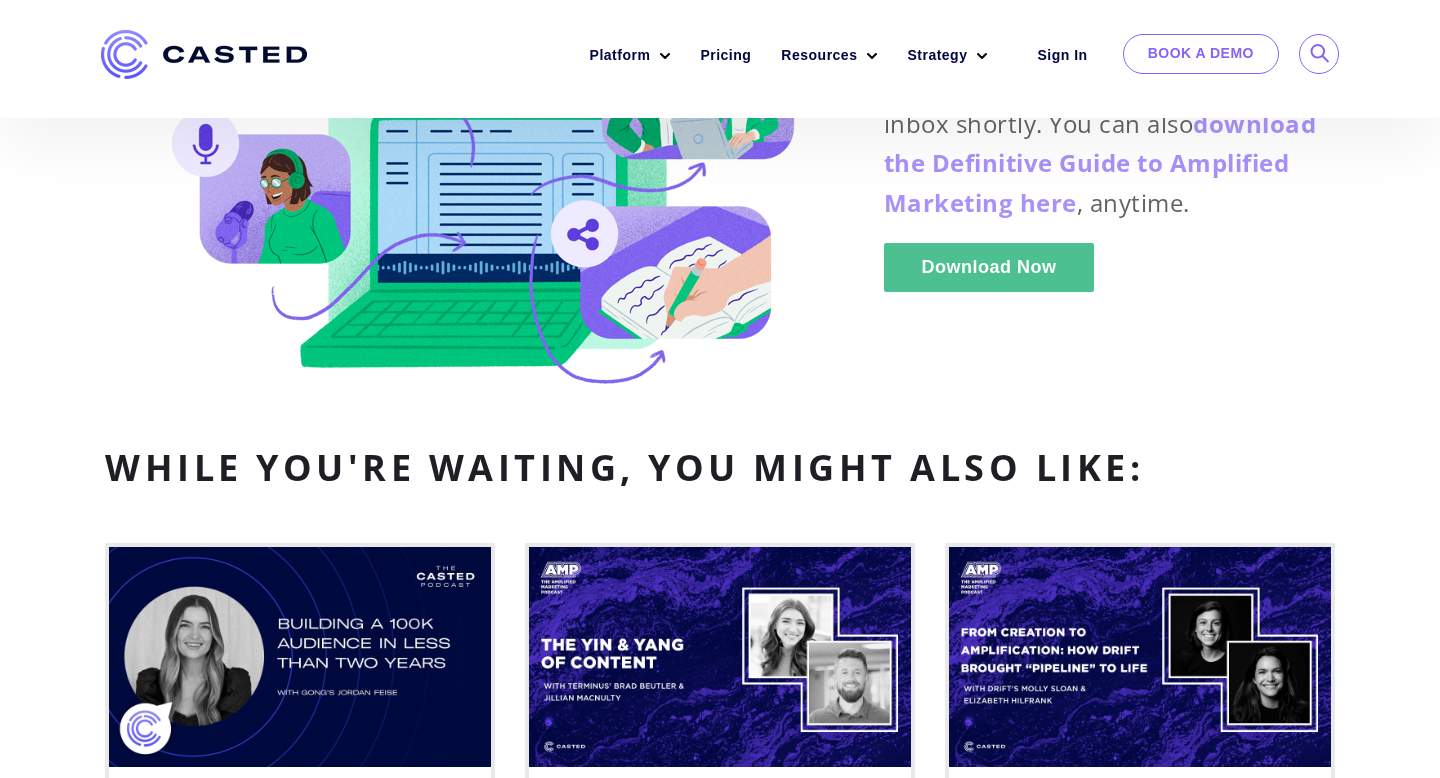 click on "Download Now" at bounding box center [988, 267] 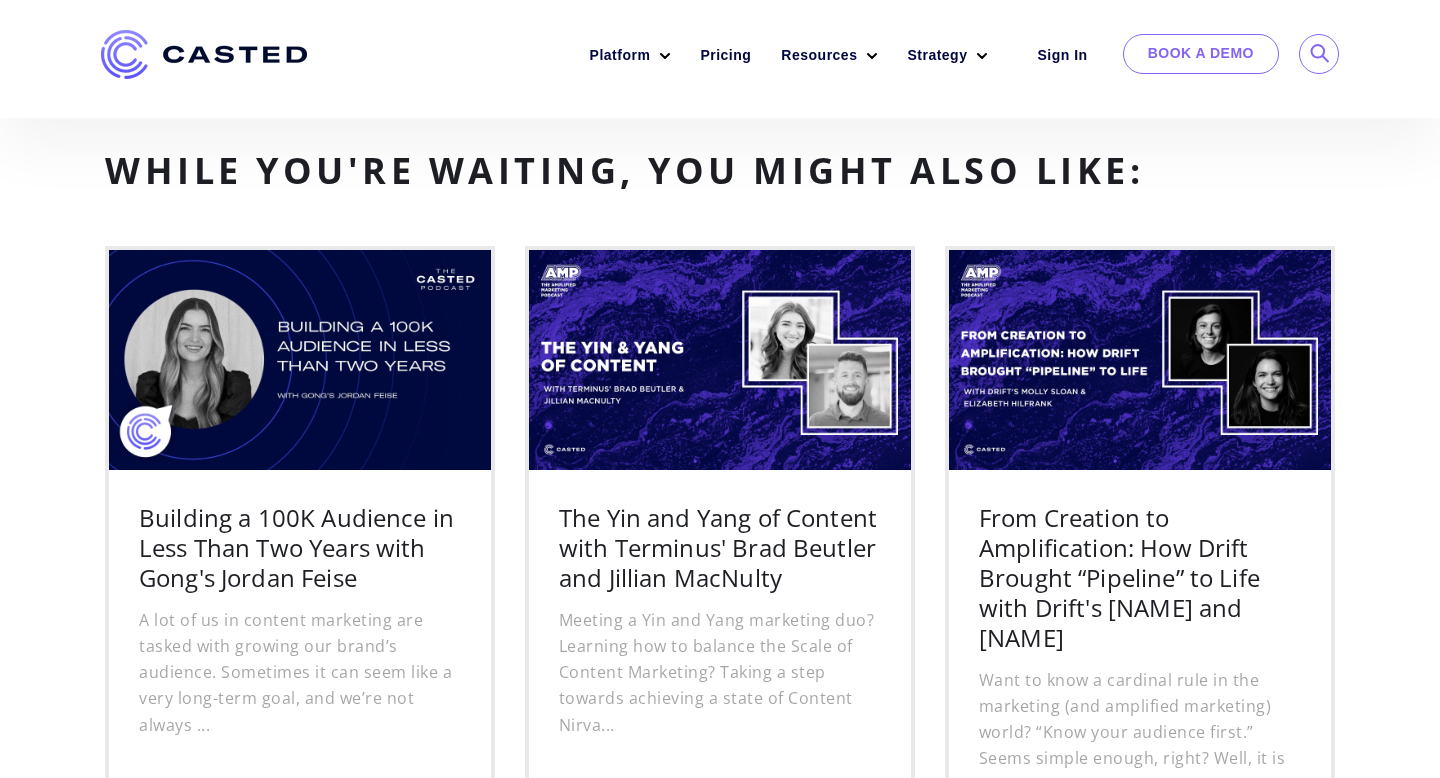 scroll, scrollTop: 1093, scrollLeft: 0, axis: vertical 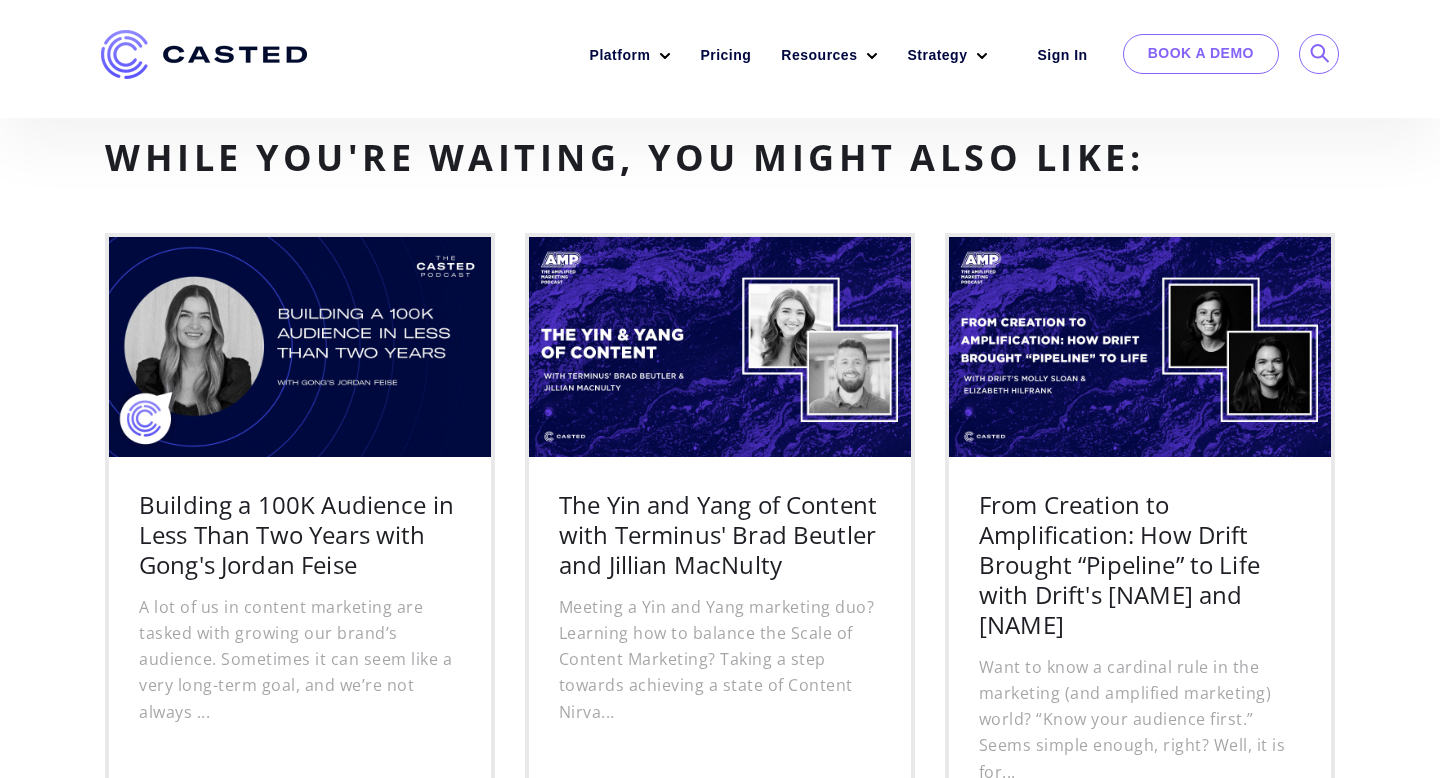 click on "While you're waiting, you might also like:
Building a 100K Audience in Less Than Two Years with Gong's [NAME]" at bounding box center [720, 552] 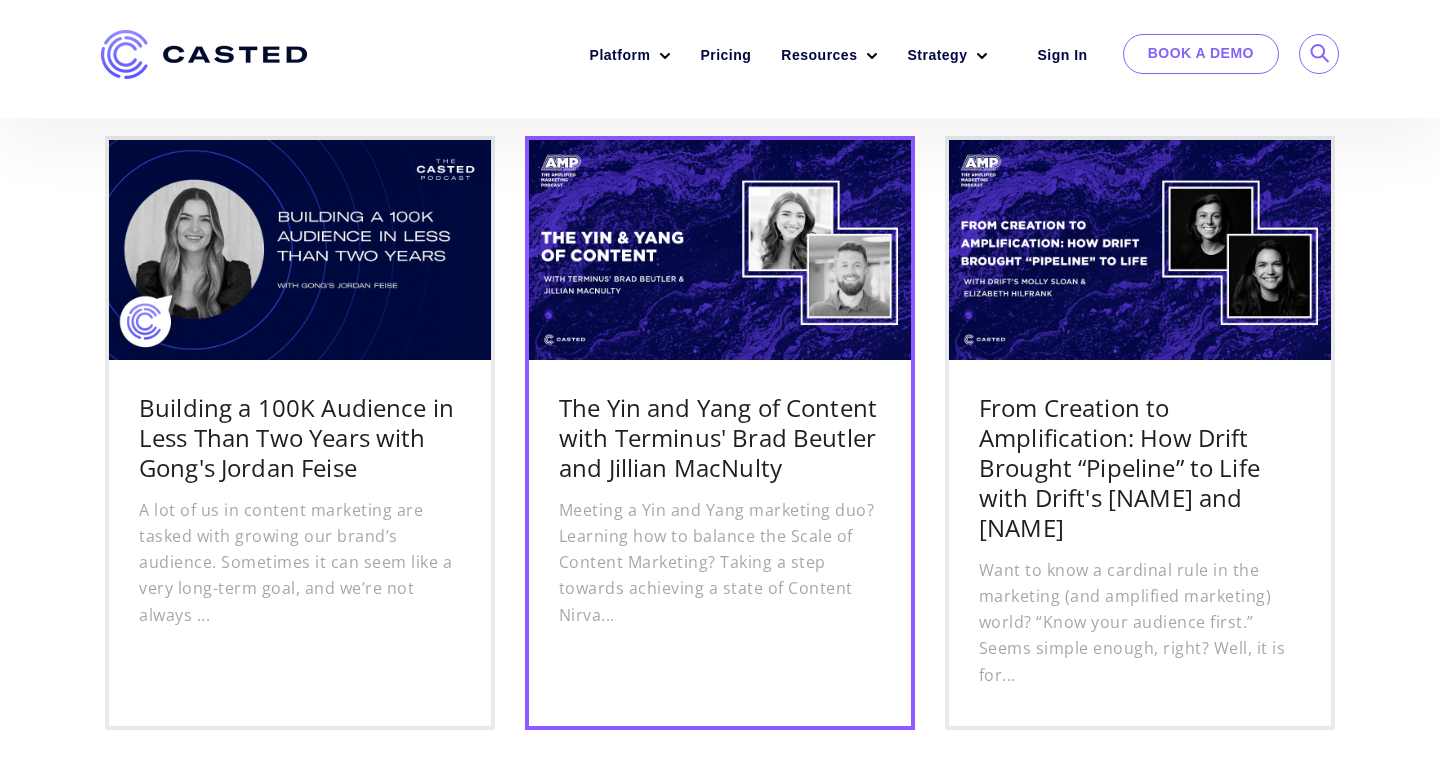 scroll, scrollTop: 1191, scrollLeft: 0, axis: vertical 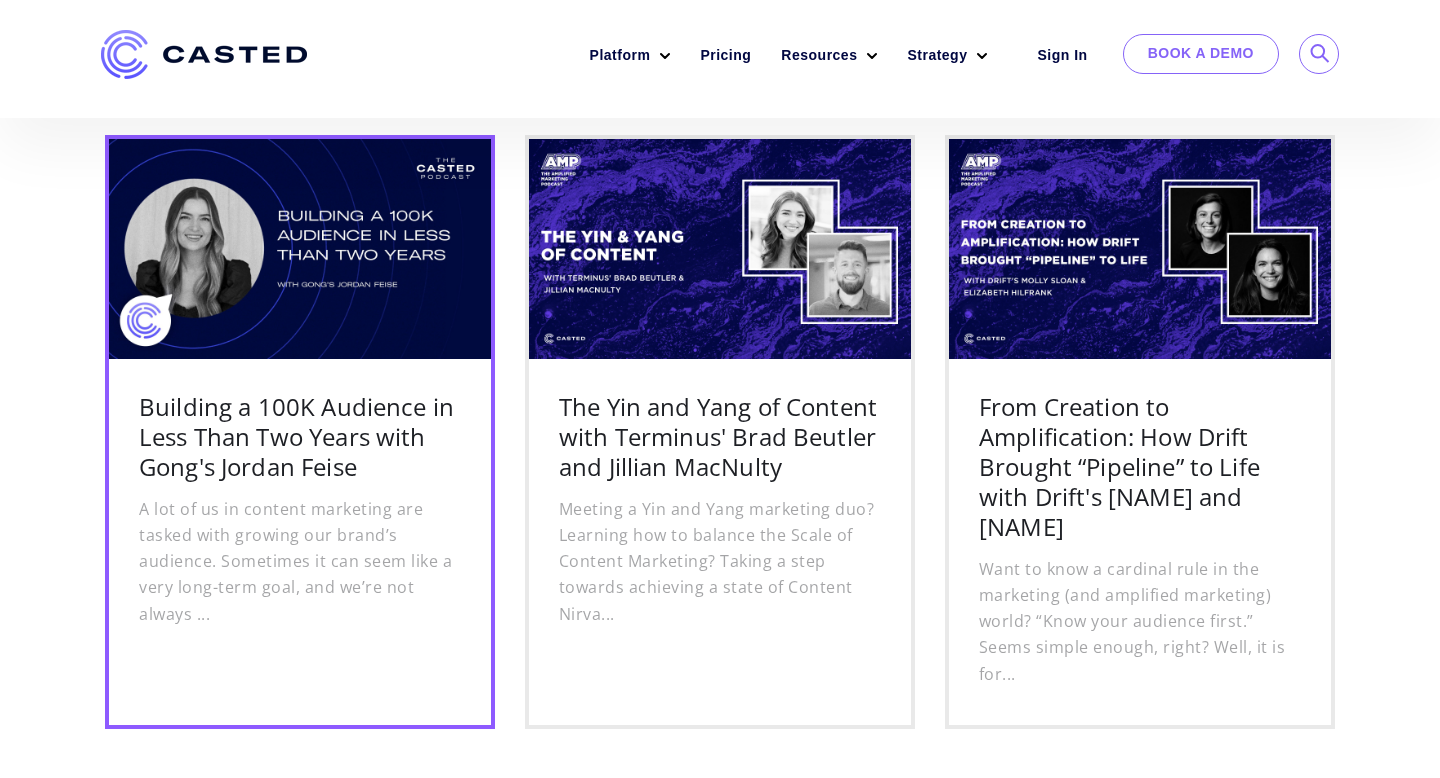 click on "Building a 100K Audience in Less Than Two Years with Gong's Jordan Feise" at bounding box center (300, 437) 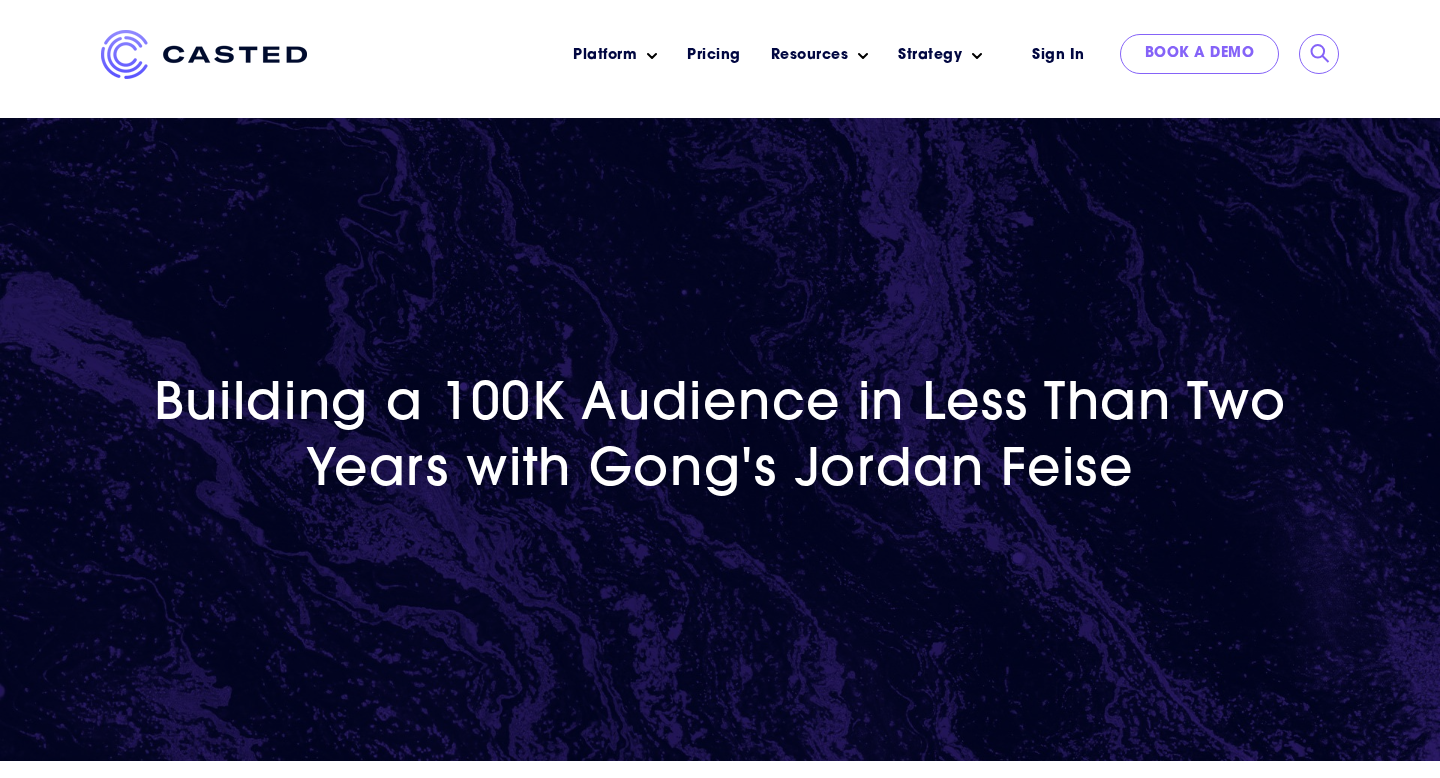 scroll, scrollTop: 0, scrollLeft: 0, axis: both 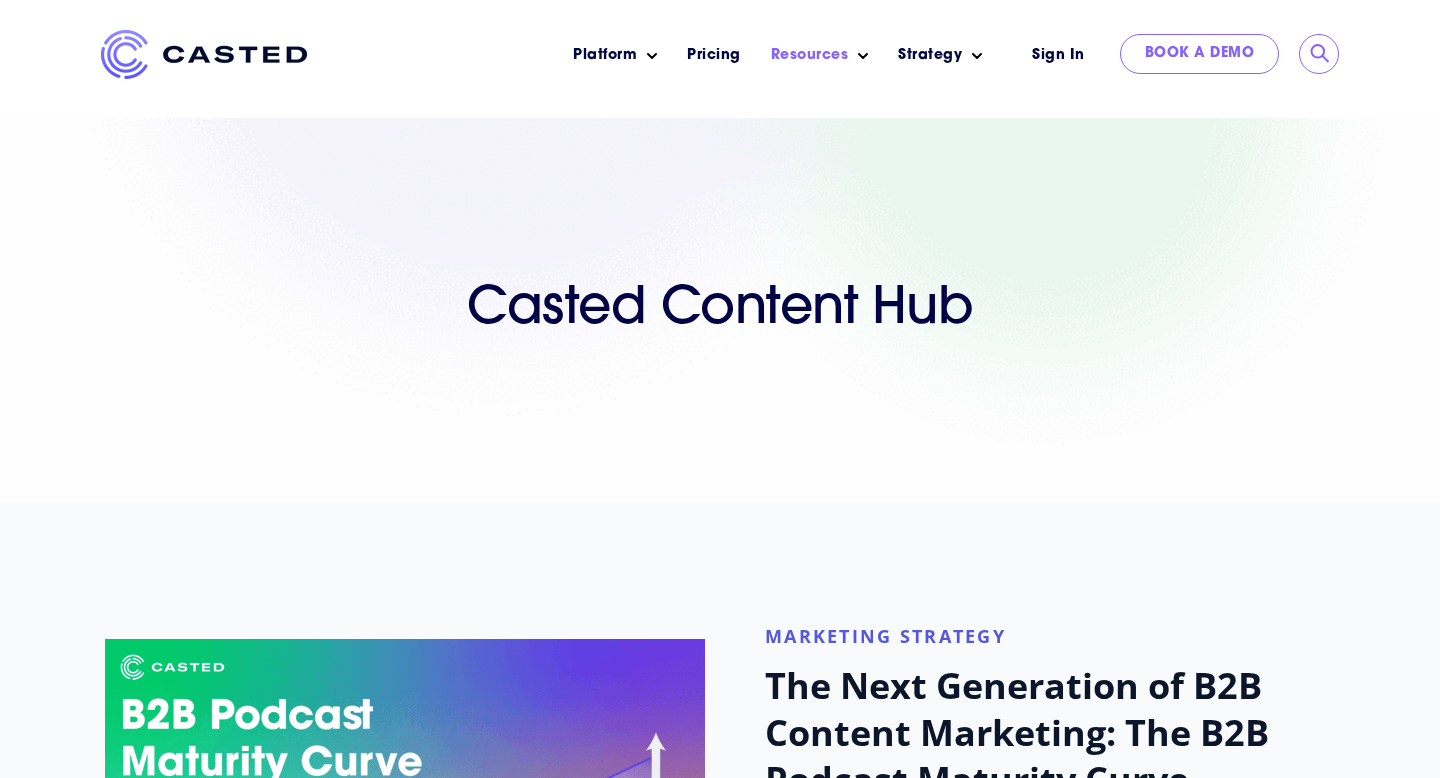 click on "Casted Content Hub" at bounding box center [720, 310] 